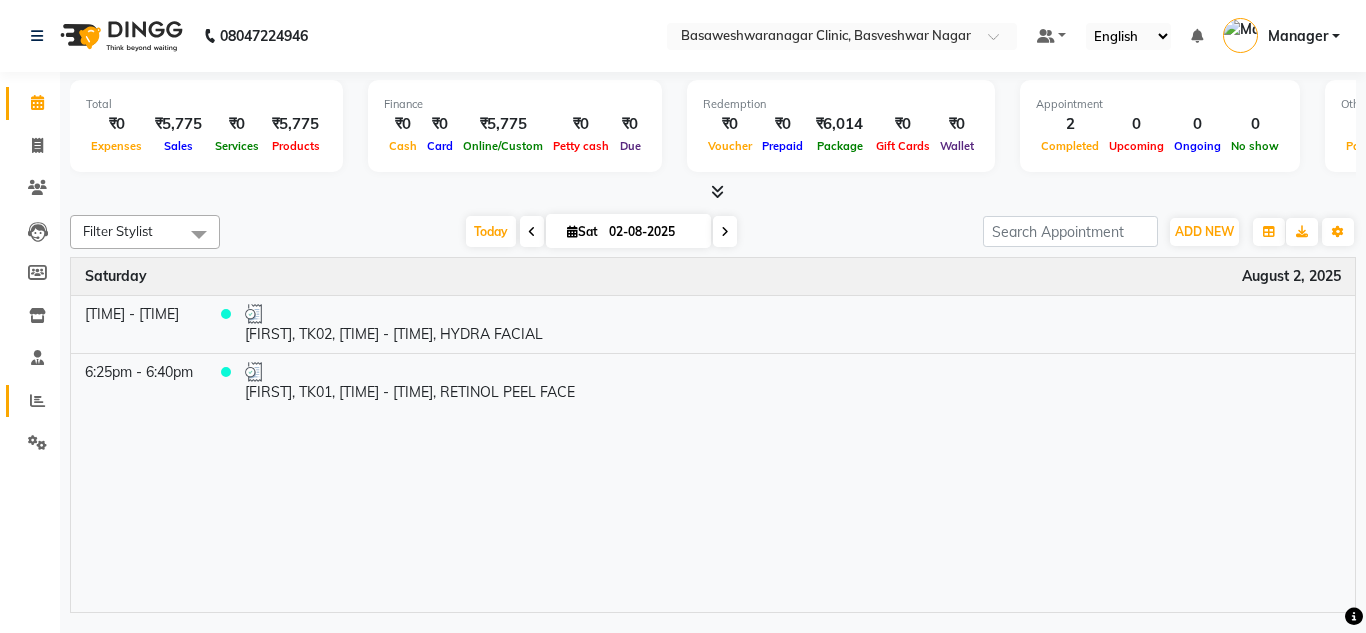 scroll, scrollTop: 0, scrollLeft: 0, axis: both 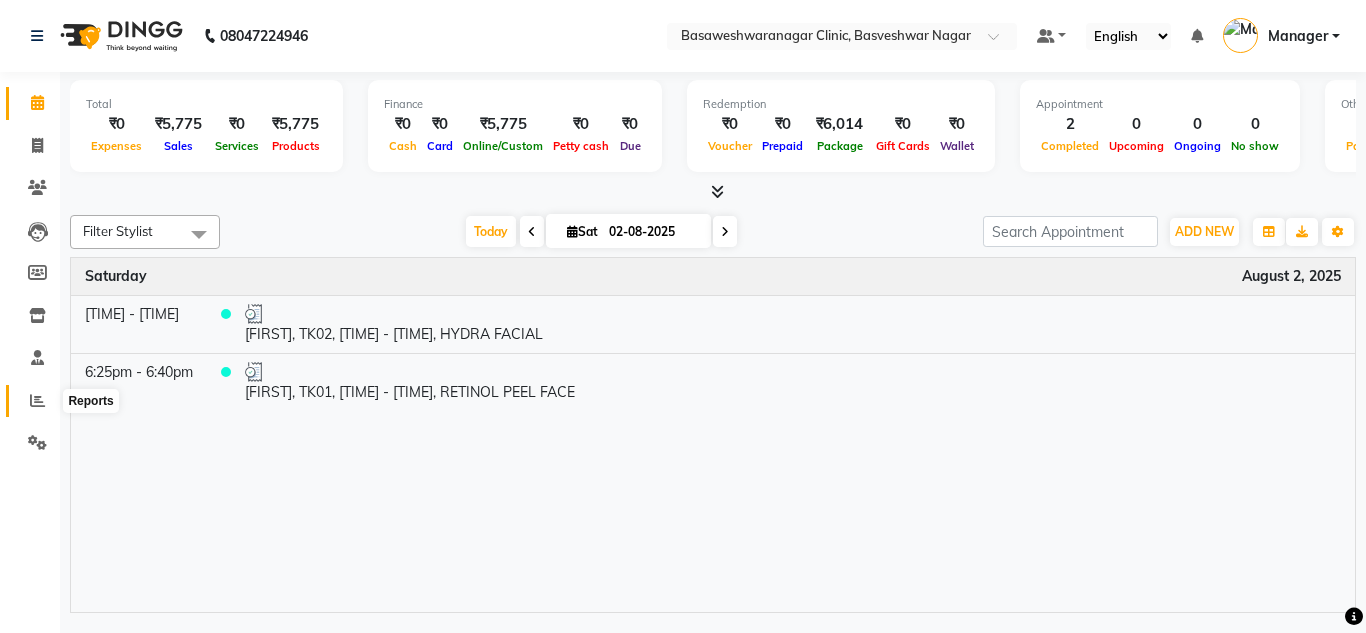 click 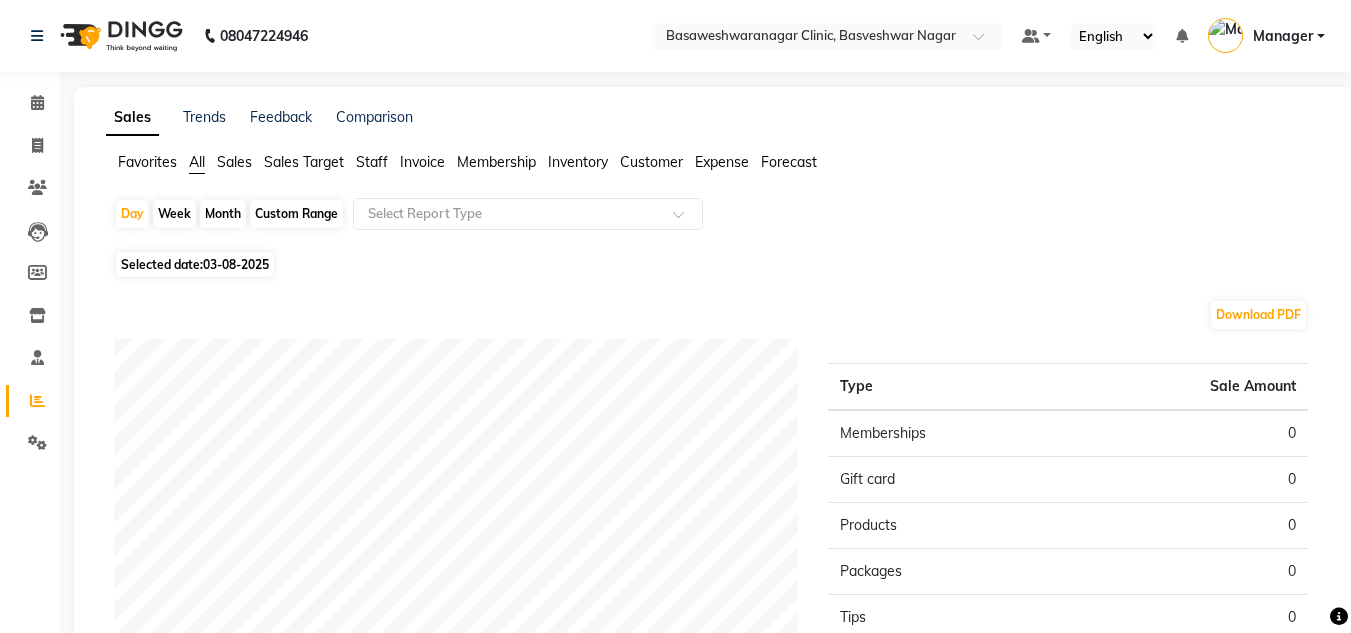 click on "Staff" 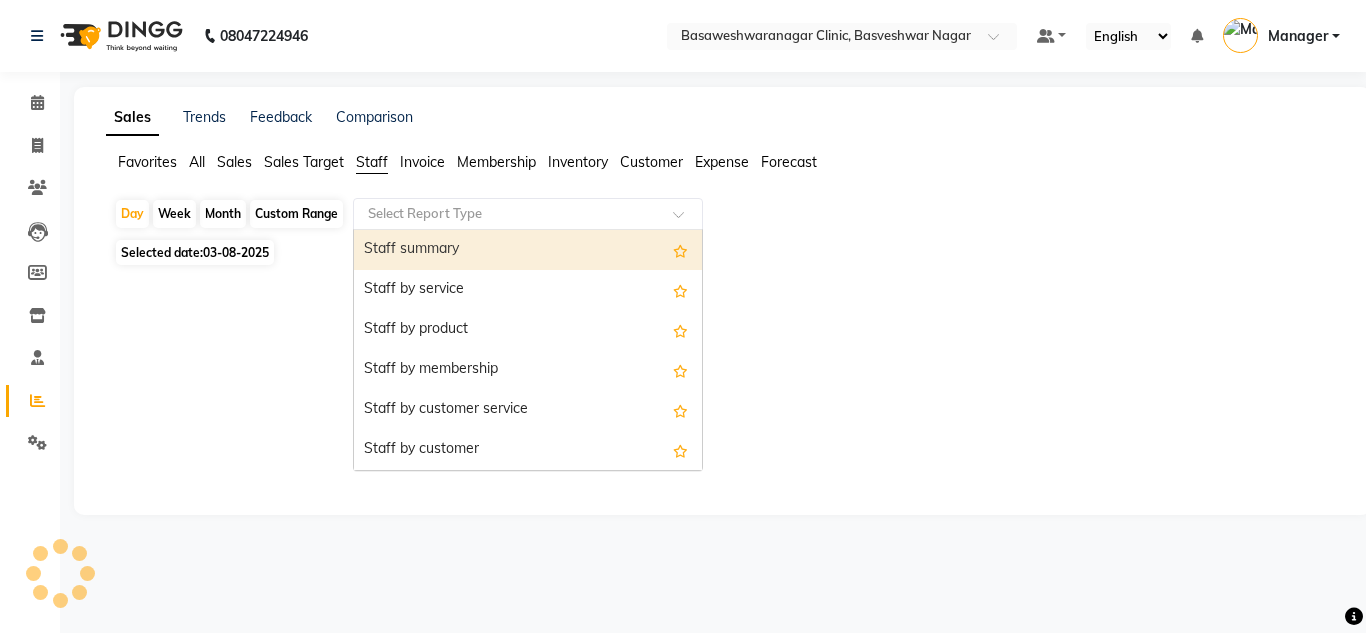 click 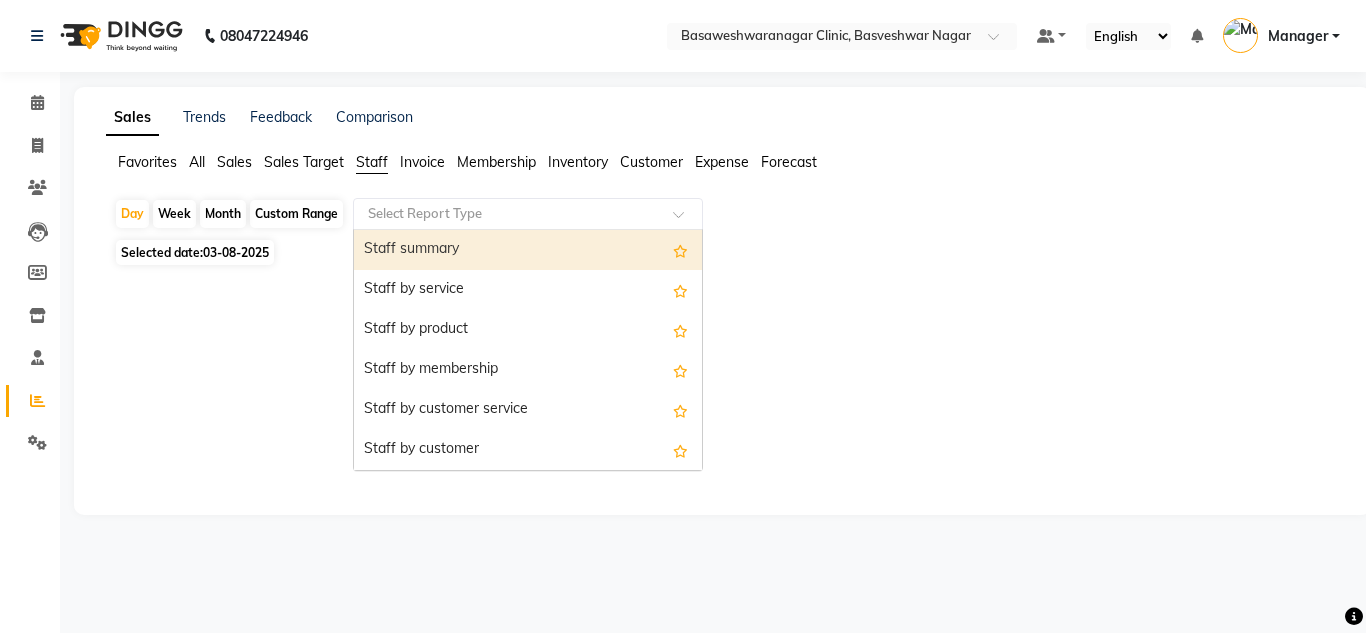 click on "Staff summary" at bounding box center (528, 250) 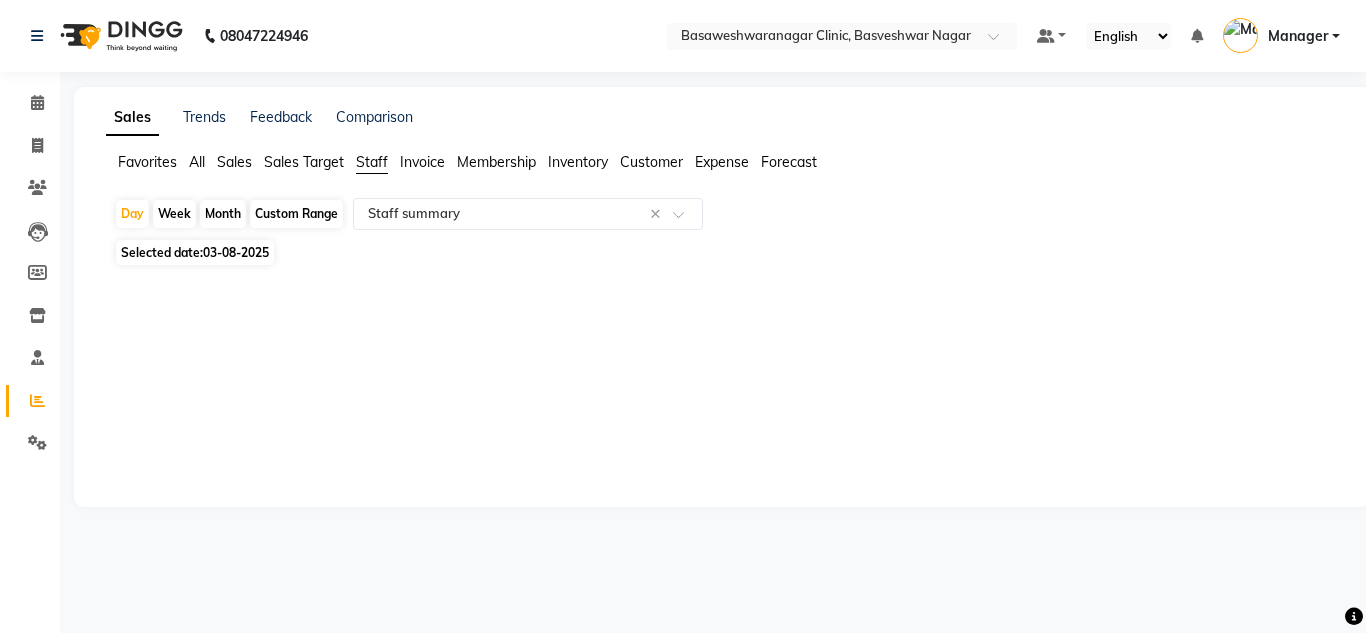 click on "03-08-2025" 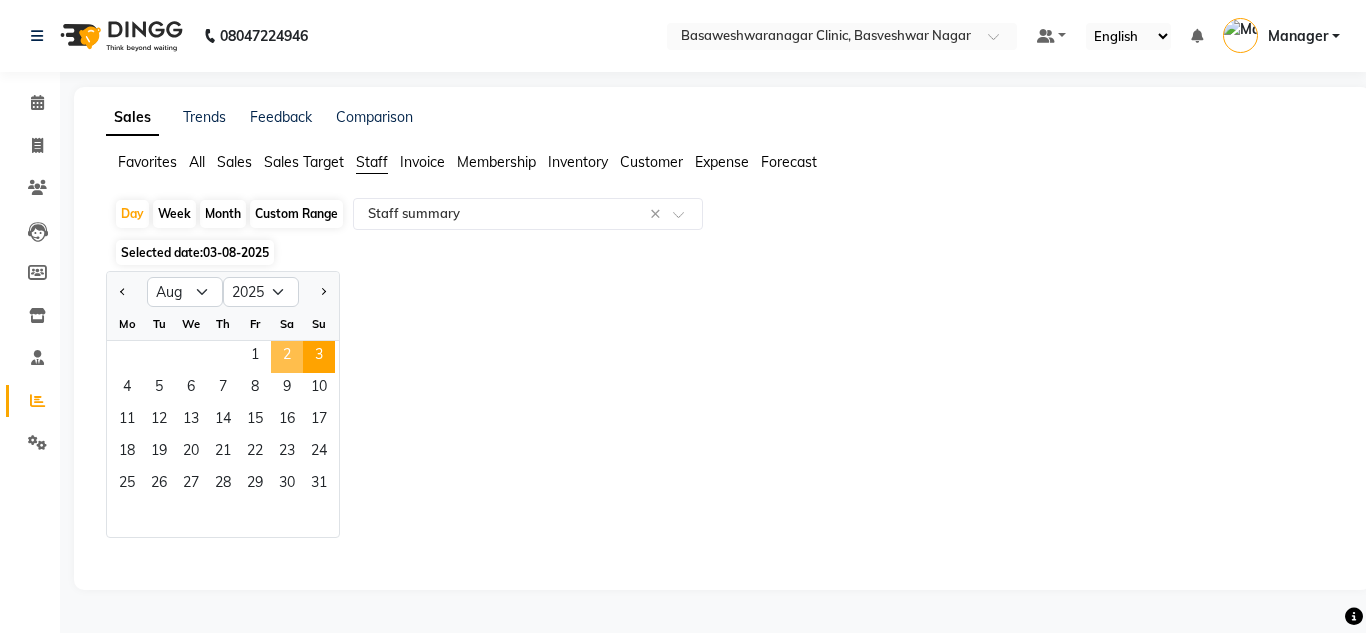 click on "2" 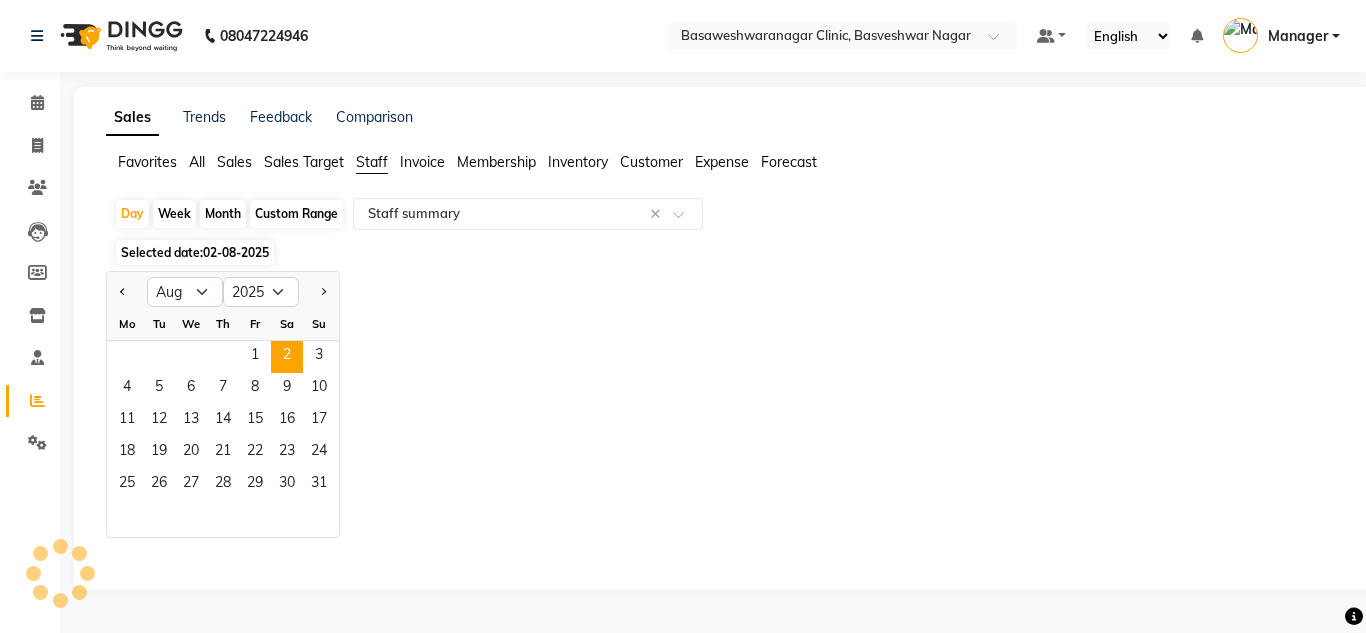 select on "full_report" 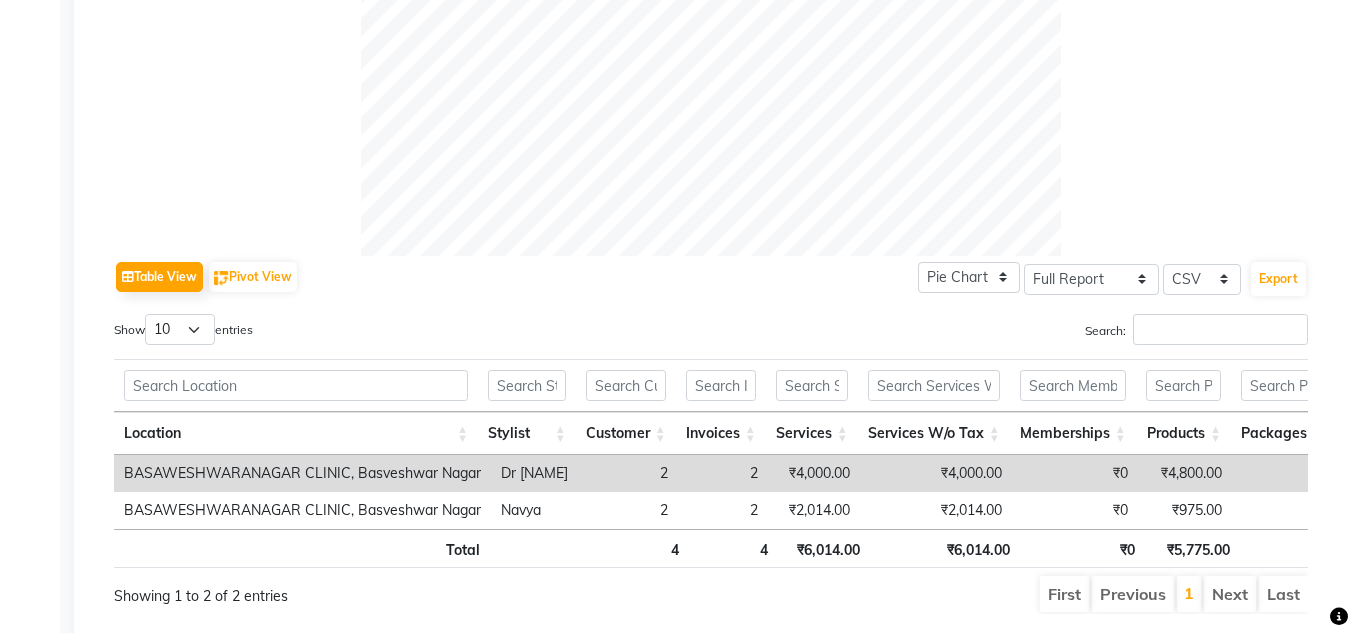 scroll, scrollTop: 756, scrollLeft: 0, axis: vertical 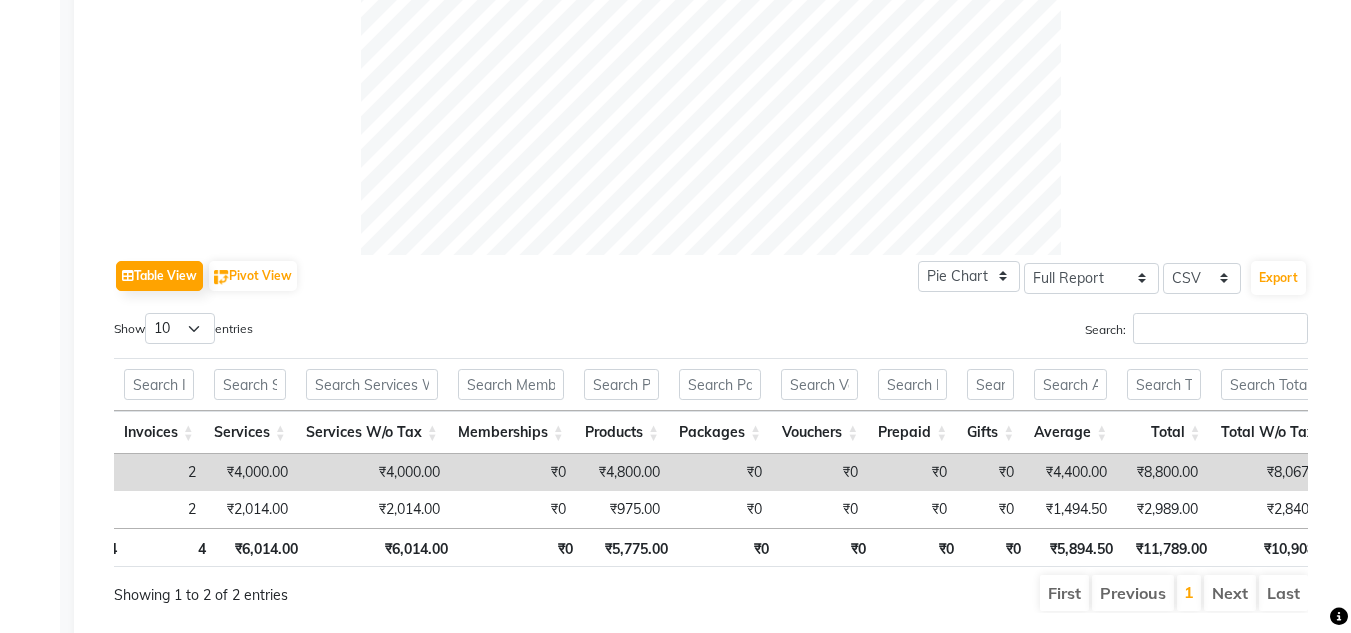 click on "₹4,800.00" at bounding box center (623, 472) 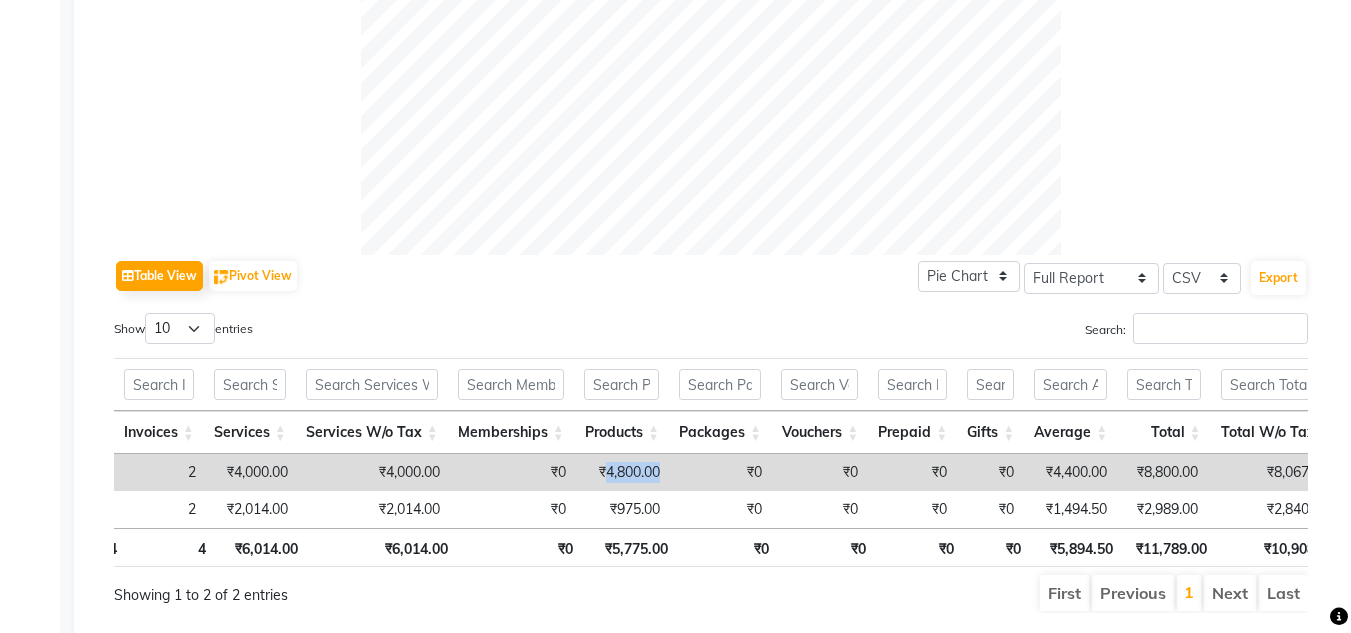 click on "₹4,800.00" at bounding box center (623, 472) 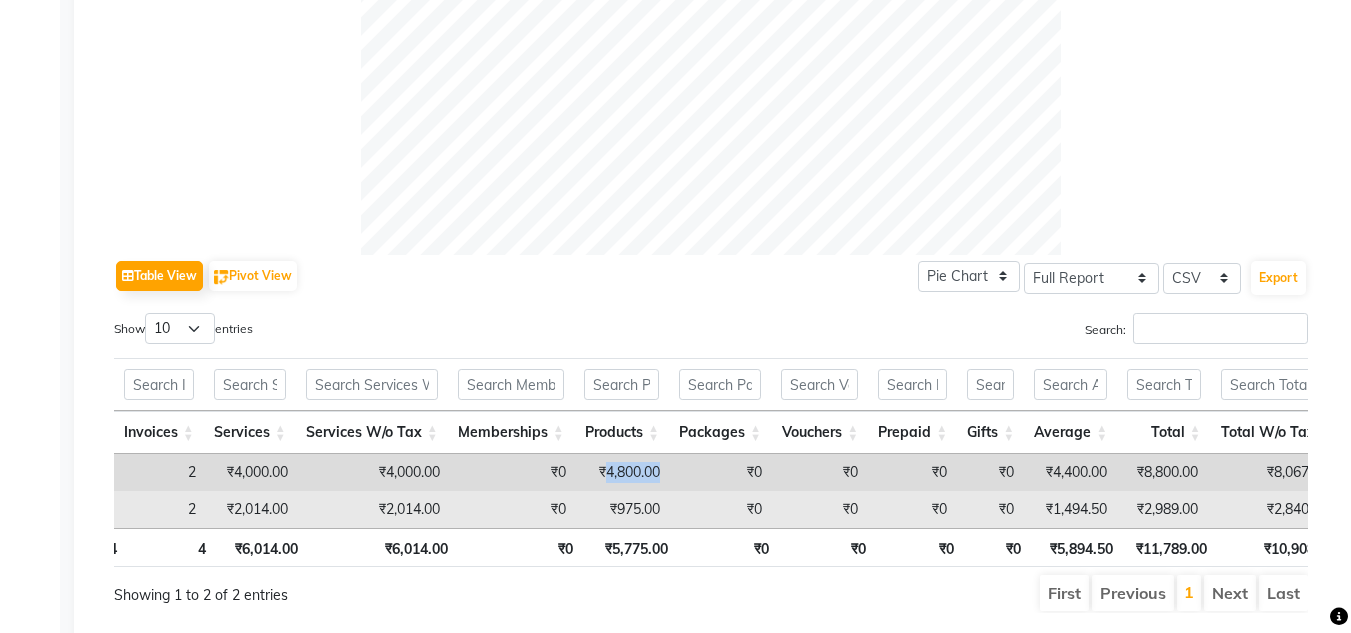 scroll, scrollTop: 0, scrollLeft: 1075, axis: horizontal 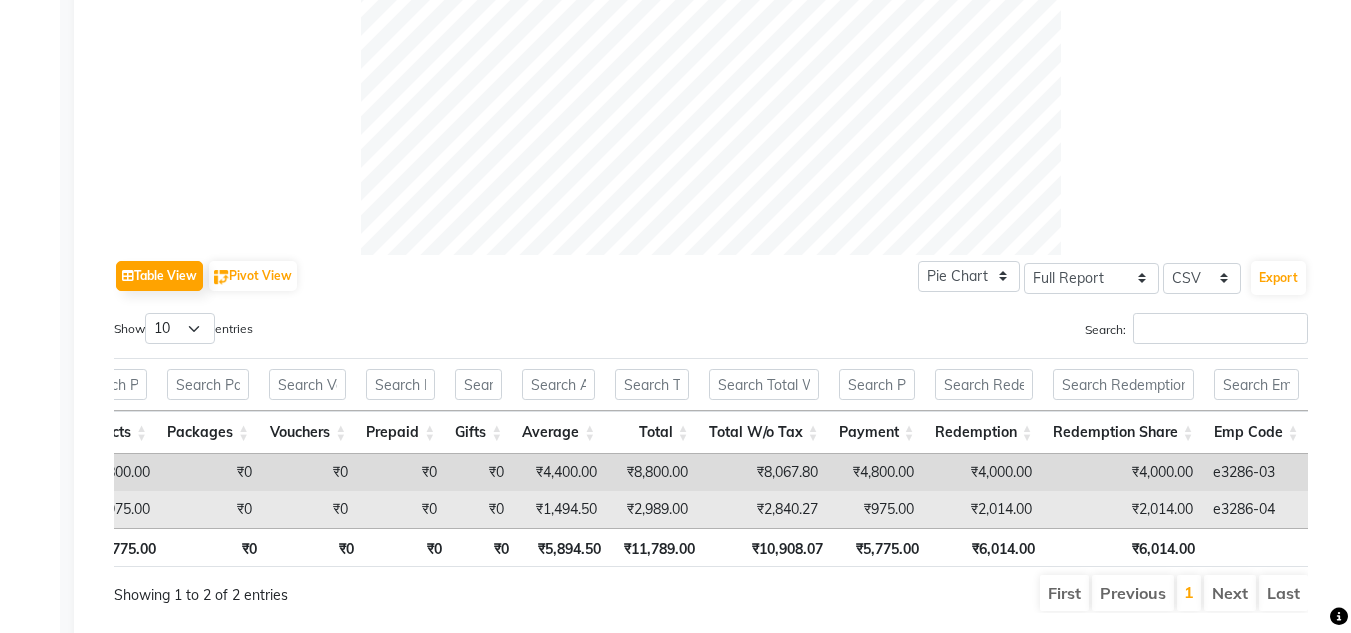 click on "₹2,014.00" at bounding box center [1122, 509] 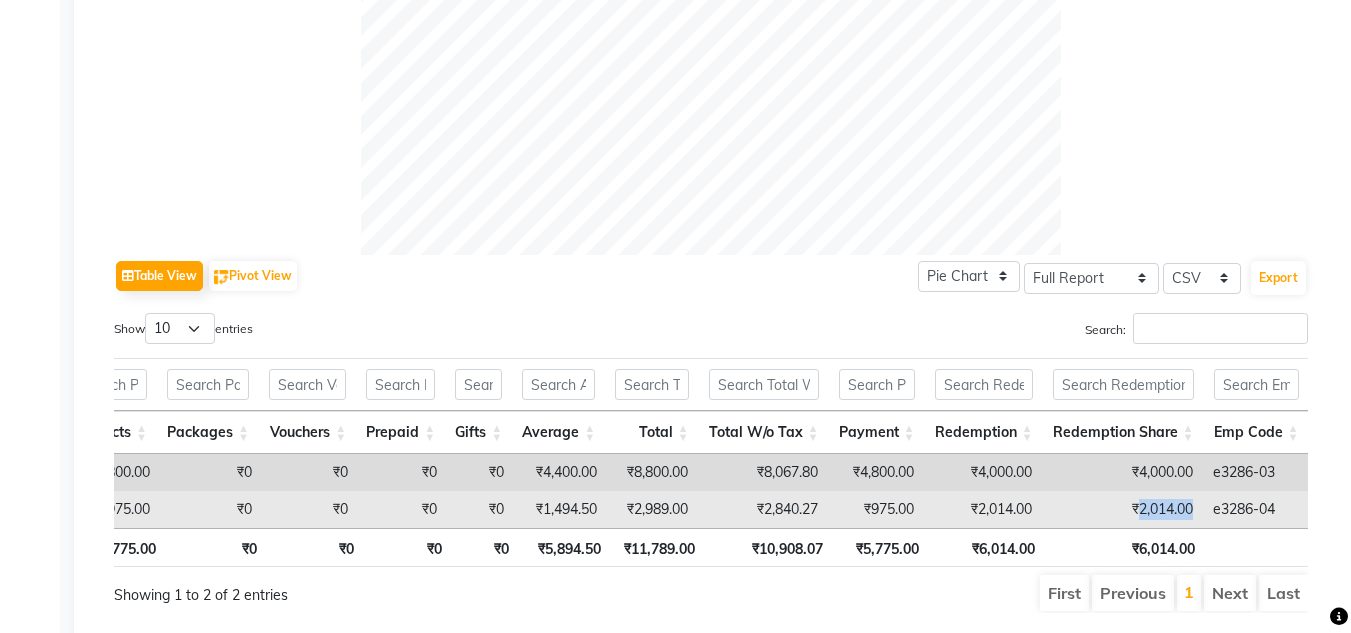 click on "₹2,014.00" at bounding box center (1122, 509) 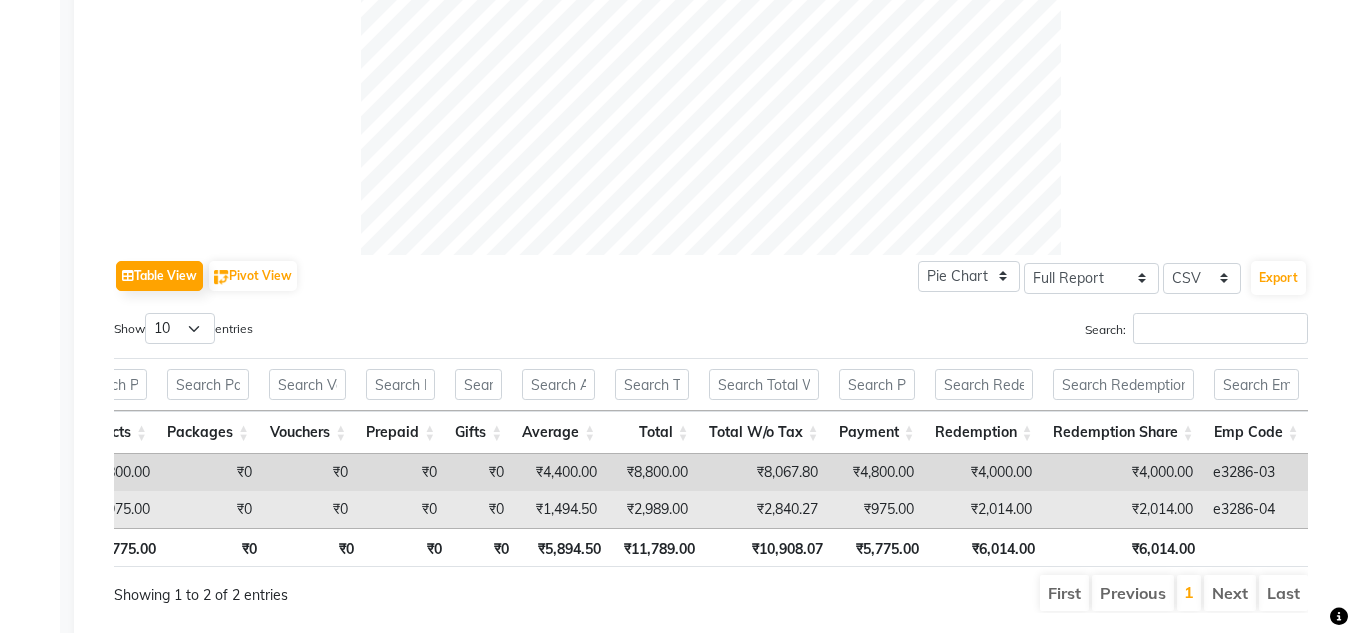 scroll, scrollTop: 0, scrollLeft: 505, axis: horizontal 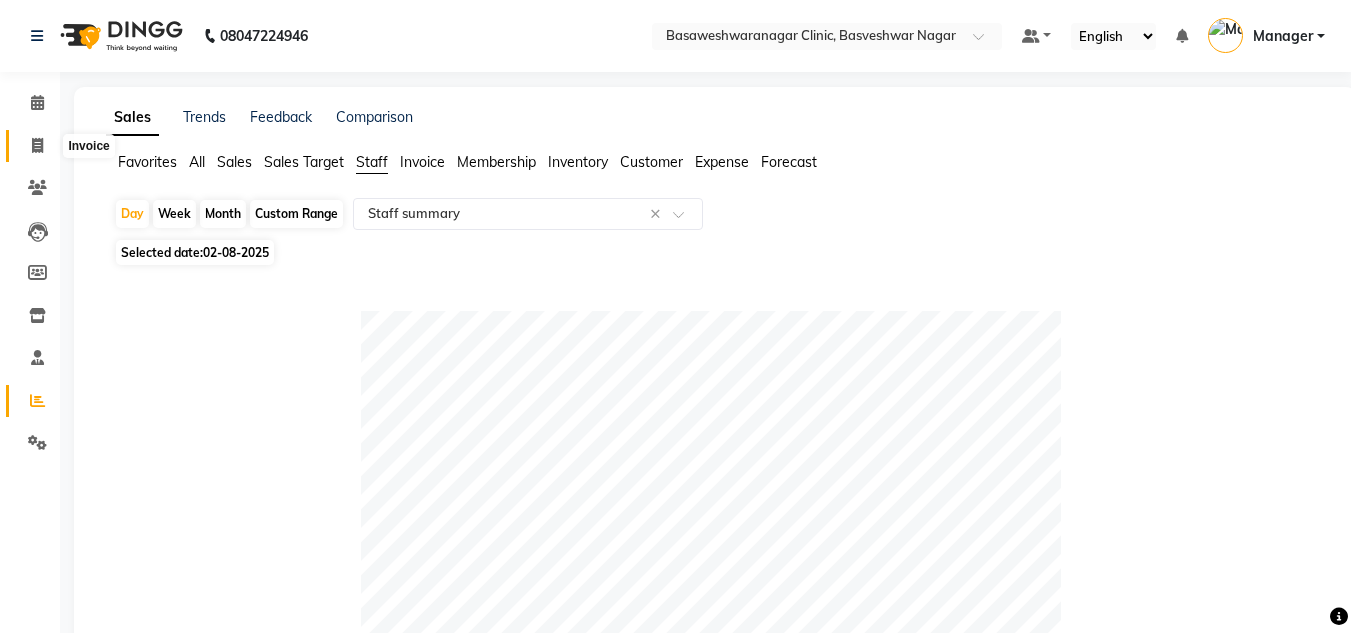 click 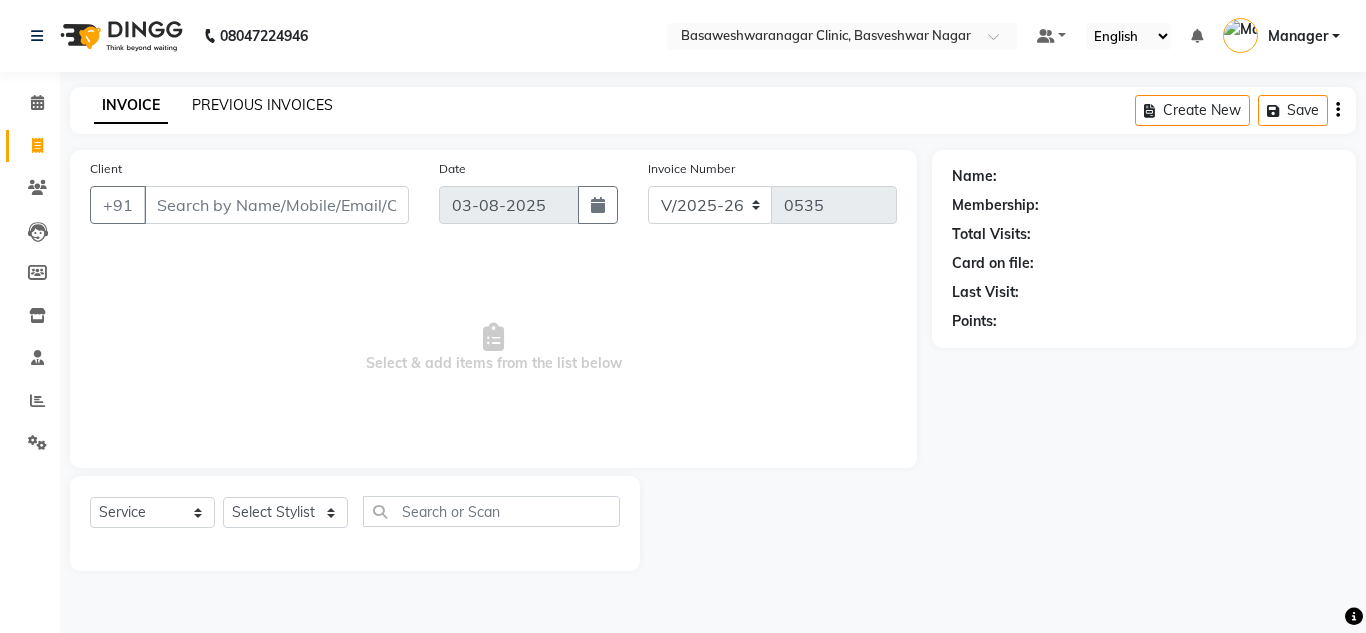 click on "PREVIOUS INVOICES" 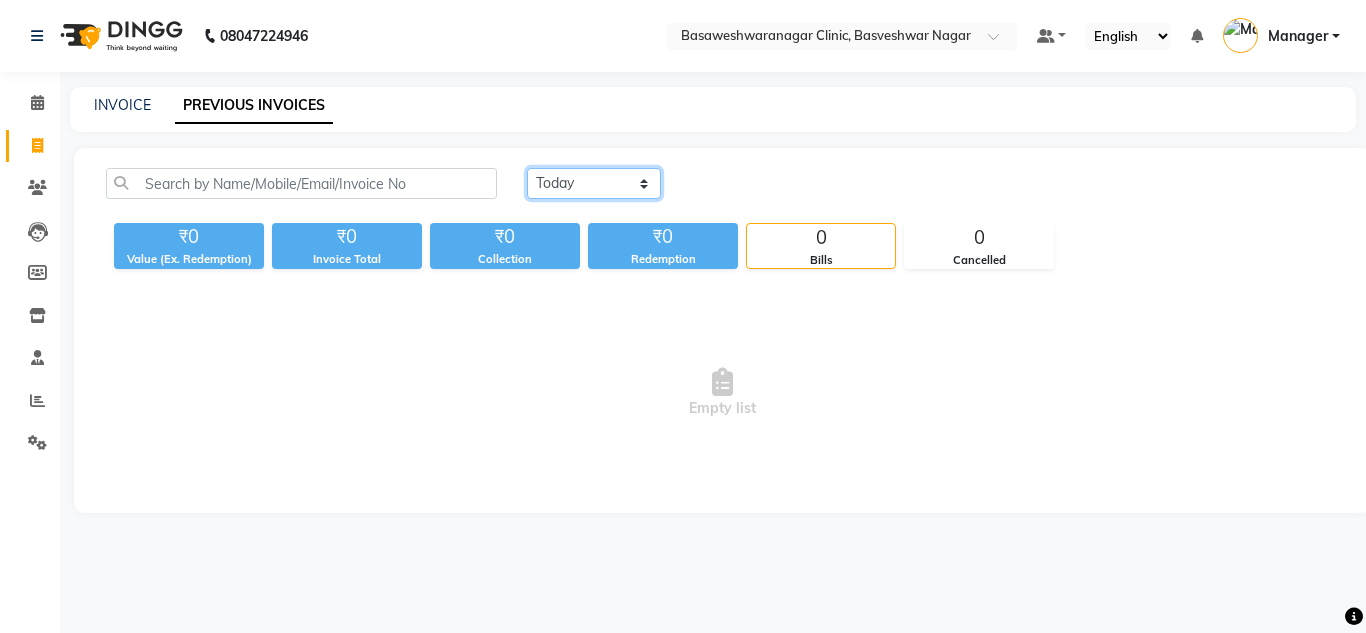 click on "Today Yesterday Custom Range" 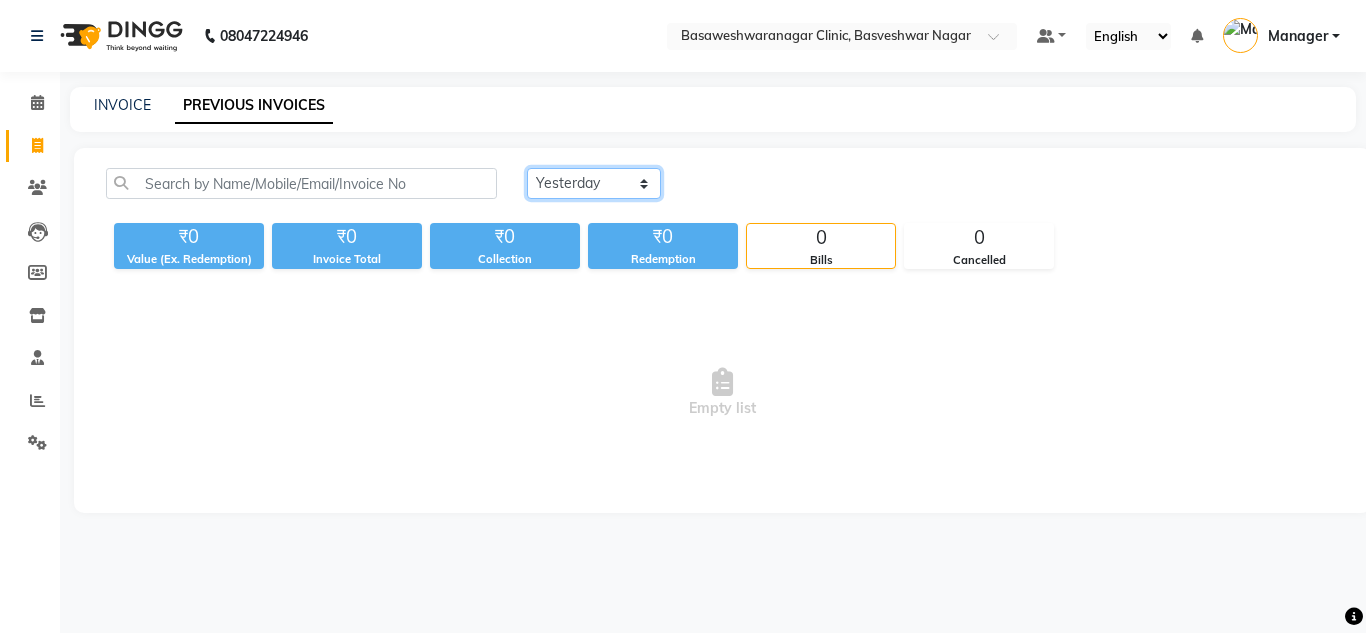 click on "Today Yesterday Custom Range" 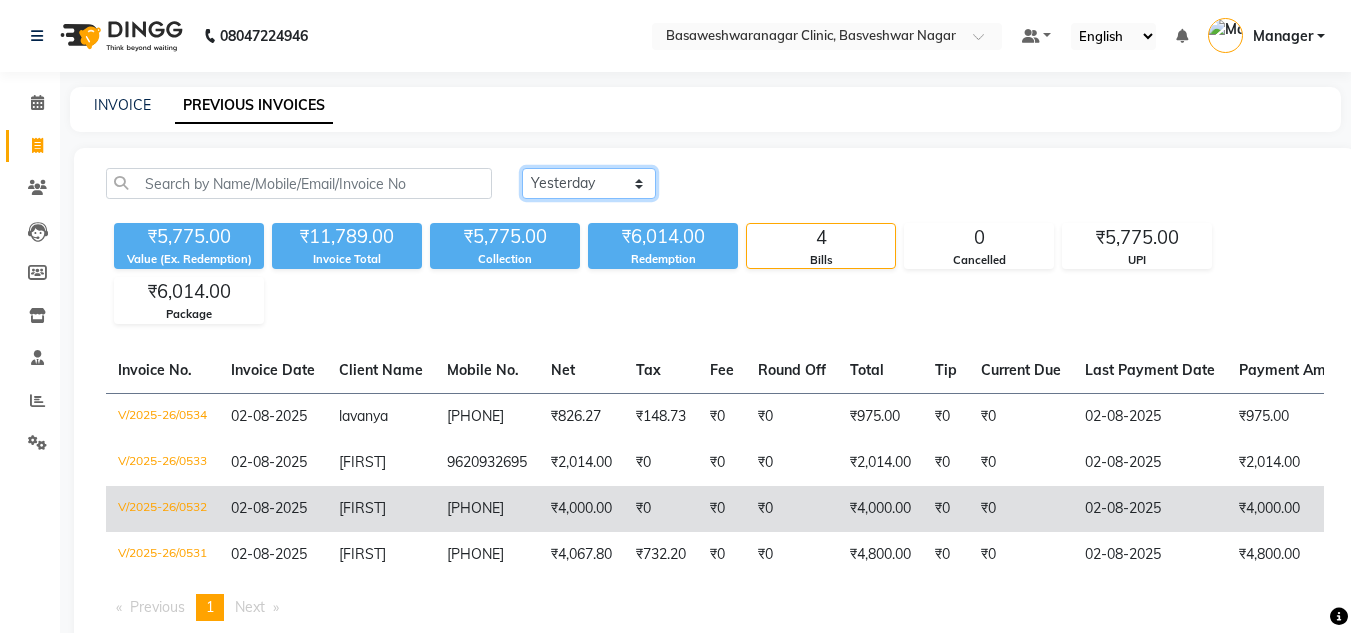 scroll, scrollTop: 69, scrollLeft: 0, axis: vertical 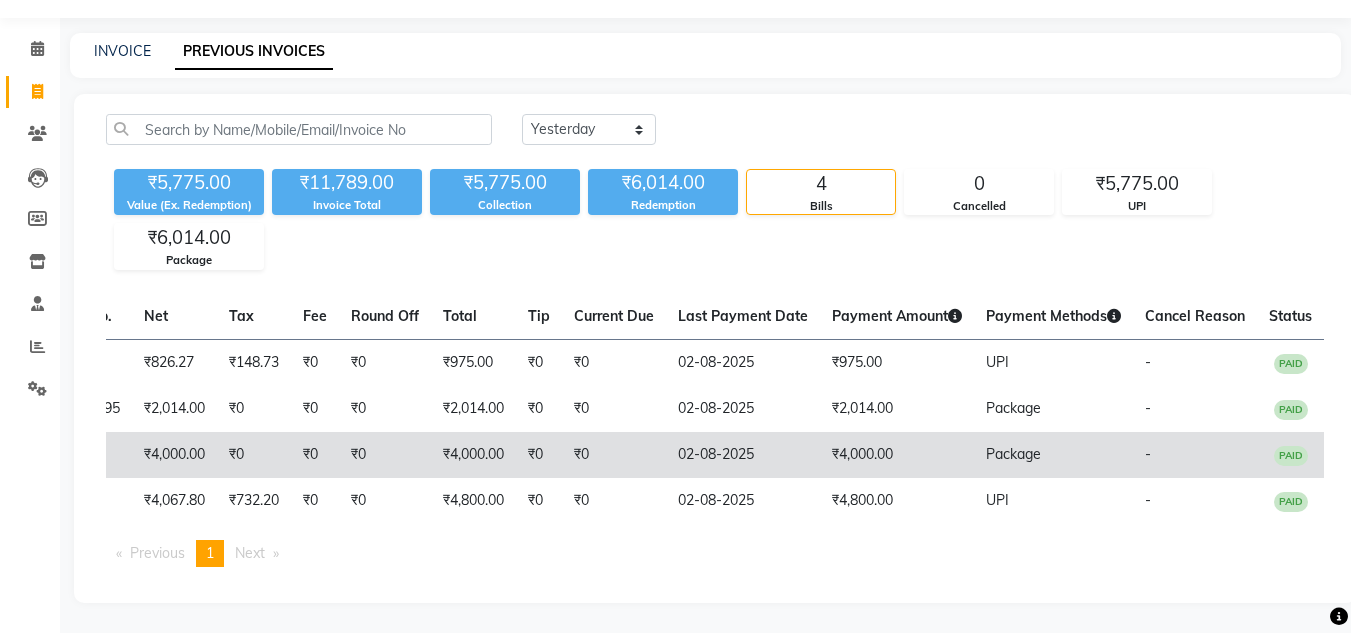 click on "₹0" 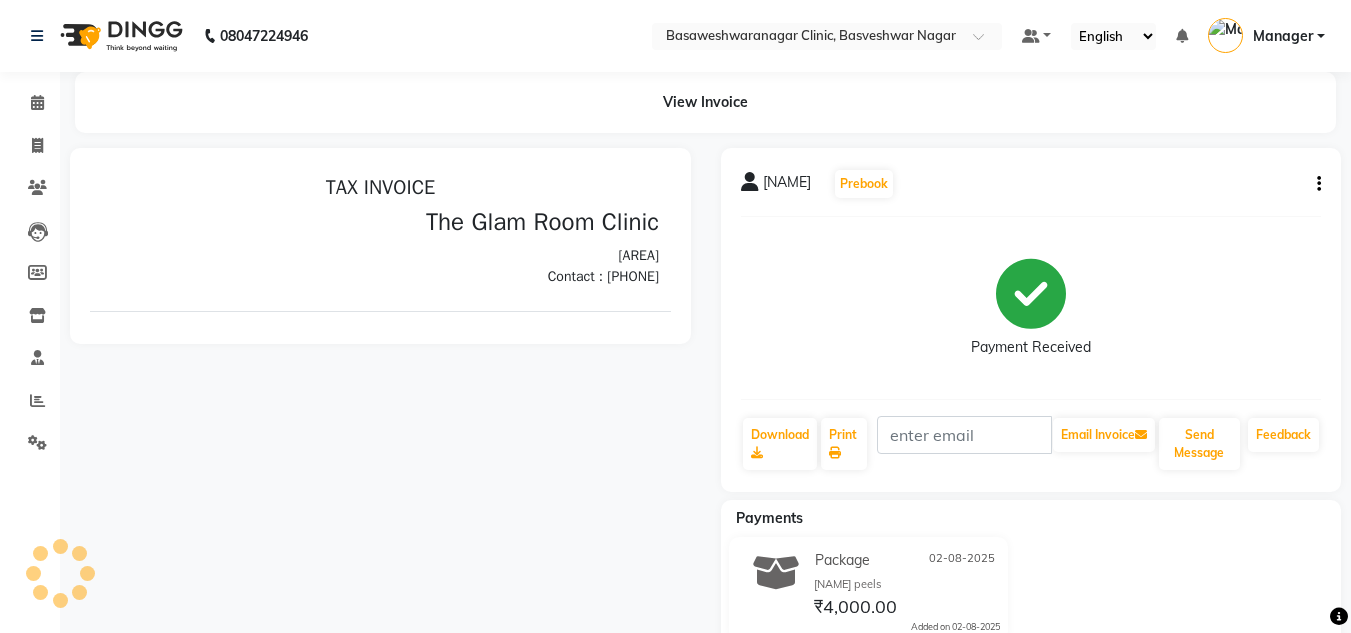 scroll, scrollTop: 0, scrollLeft: 0, axis: both 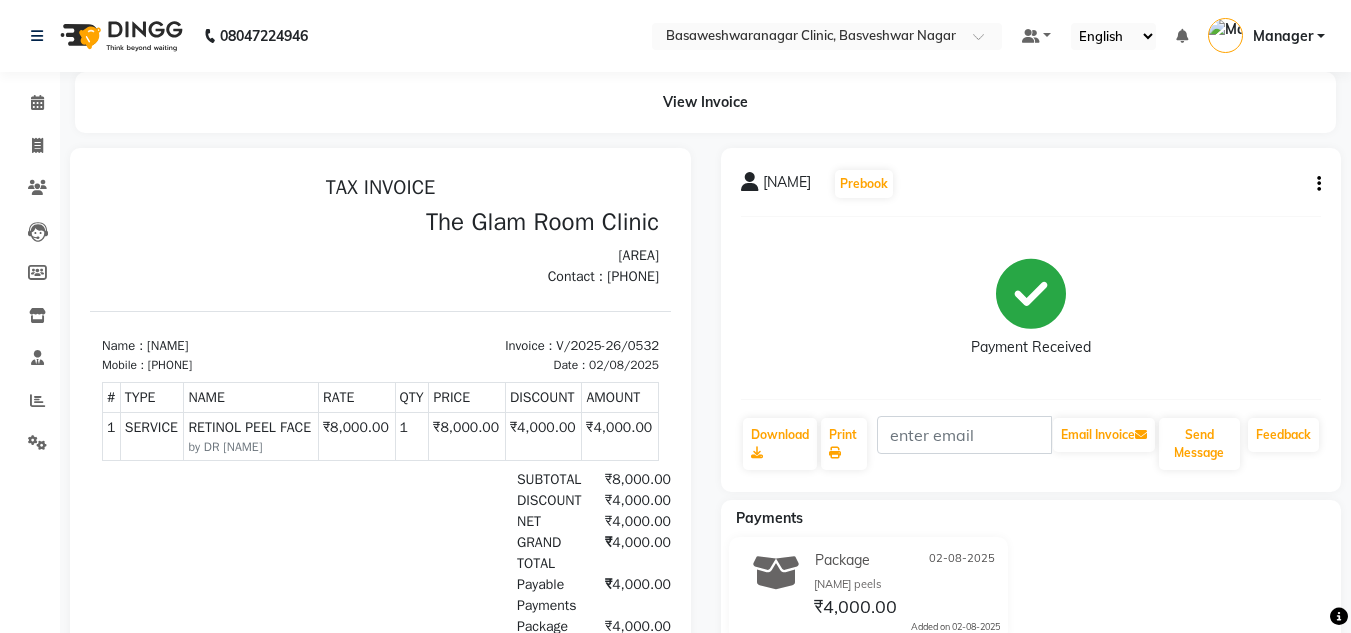 click 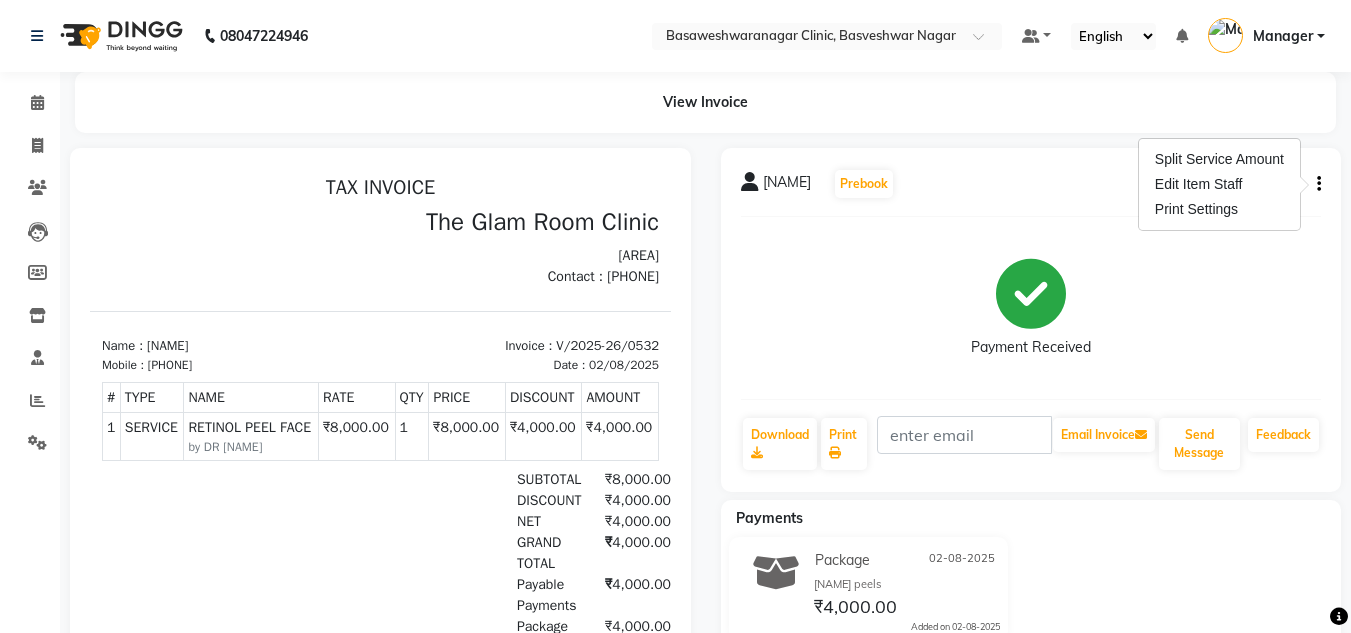 click on "[PHONE]" at bounding box center (170, 365) 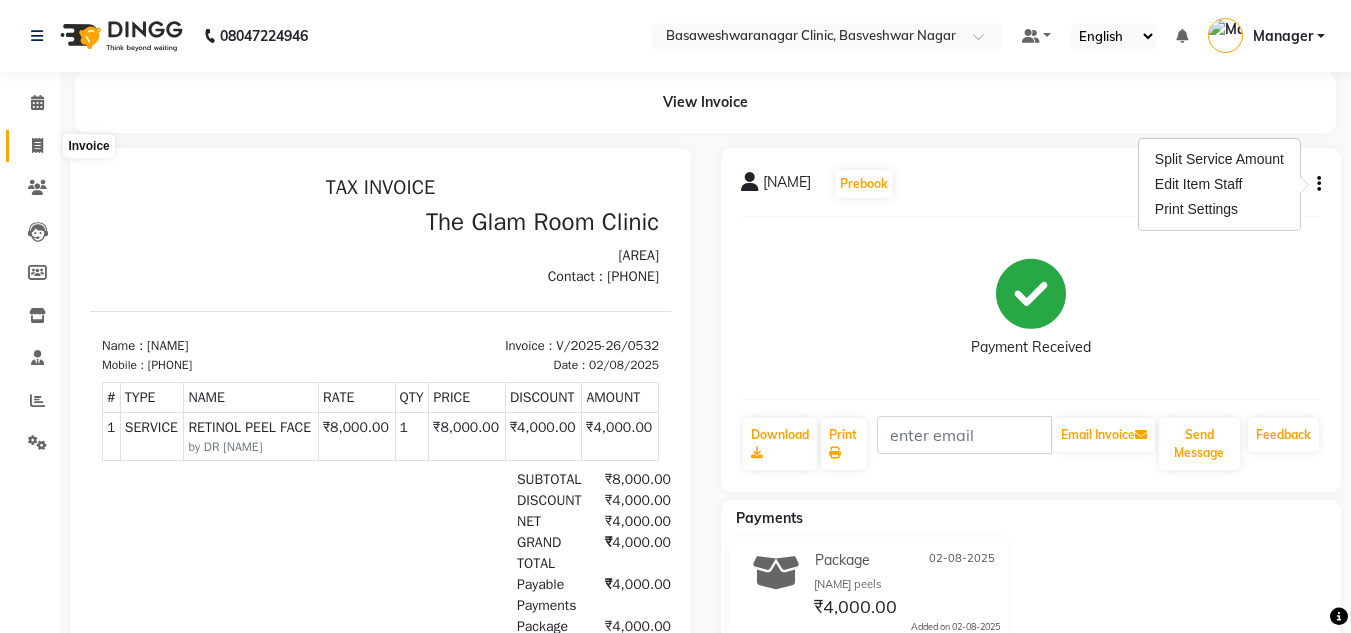 click 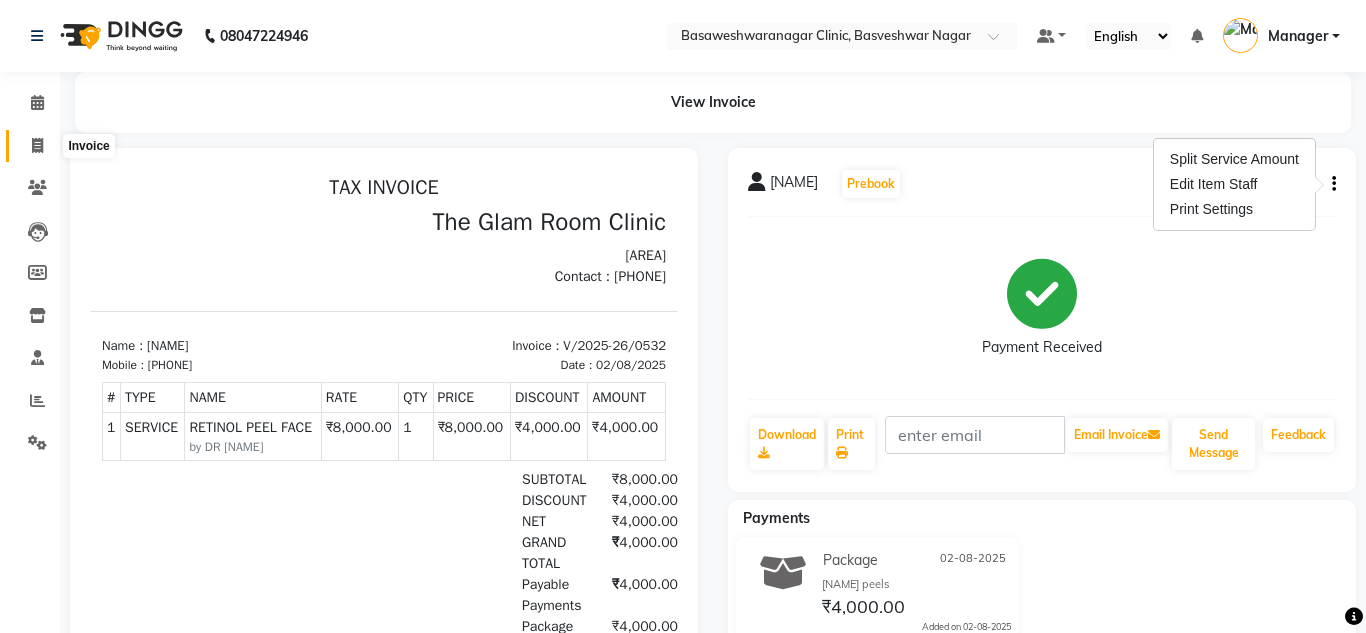 select on "7441" 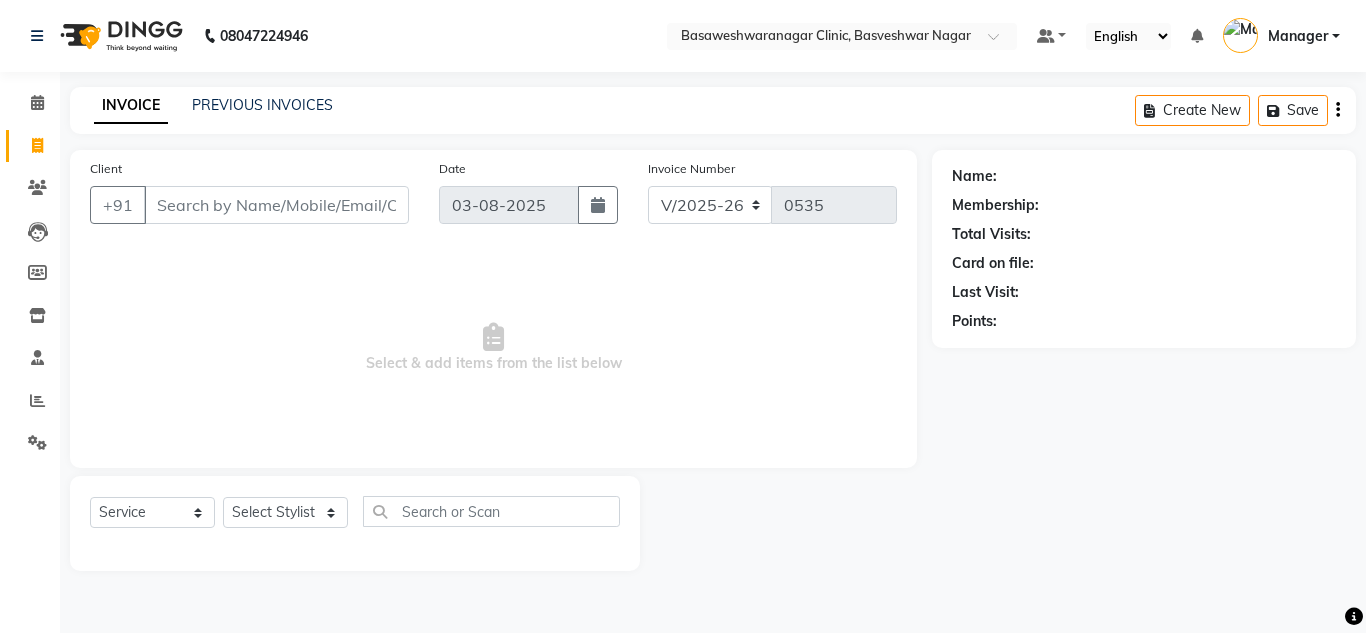 click on "Client" at bounding box center [276, 205] 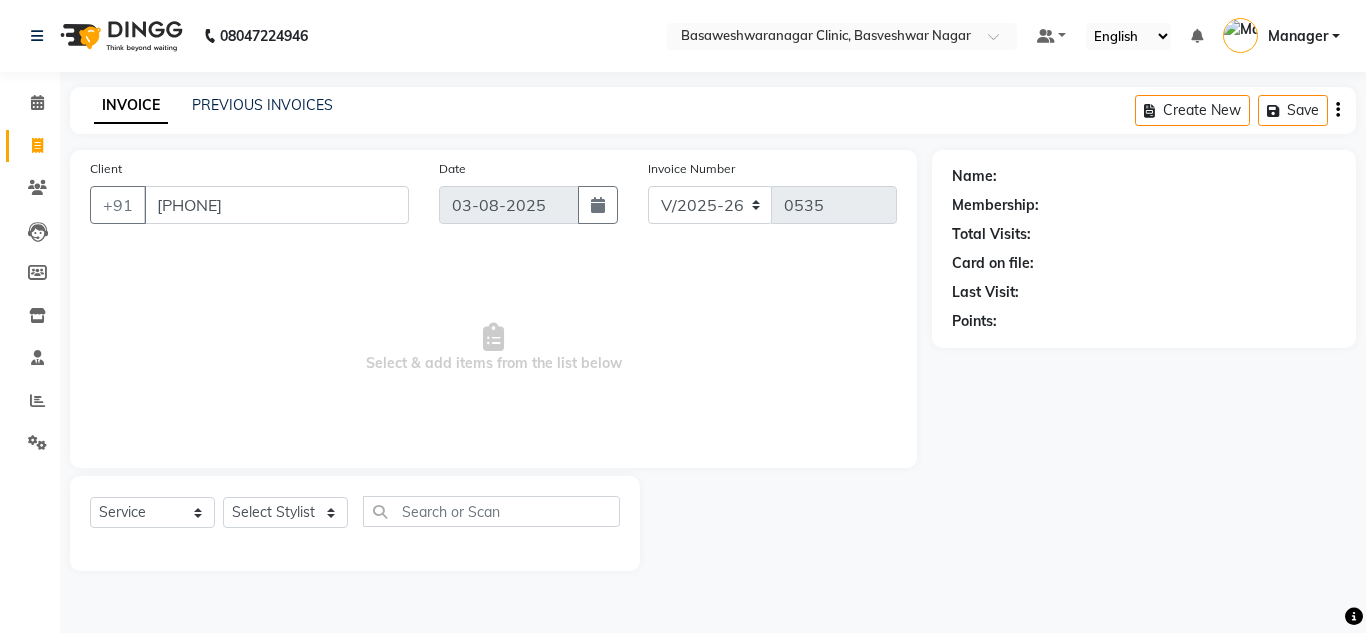 type on "[PHONE]" 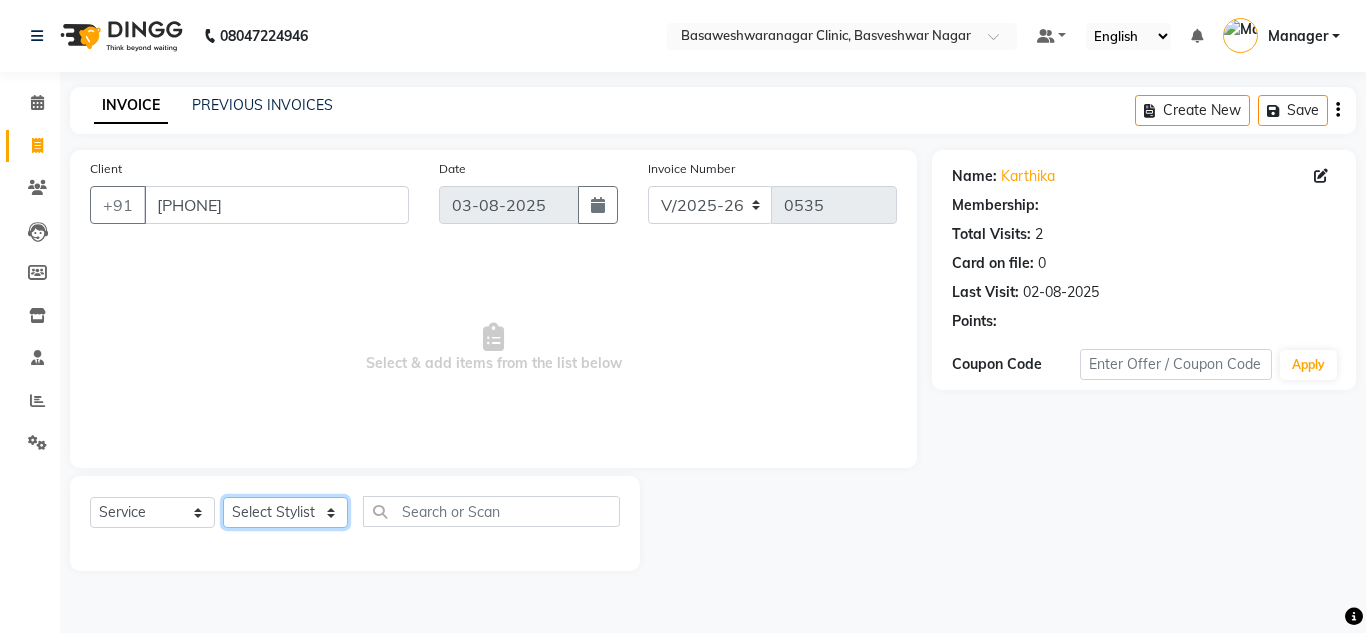 click on "Select Stylist Dr.[NAME] DR [NAME] [NAME] Manager [NAME] [NAME] [NAME] [NAME] [NAME] [NAME] [NAME]" 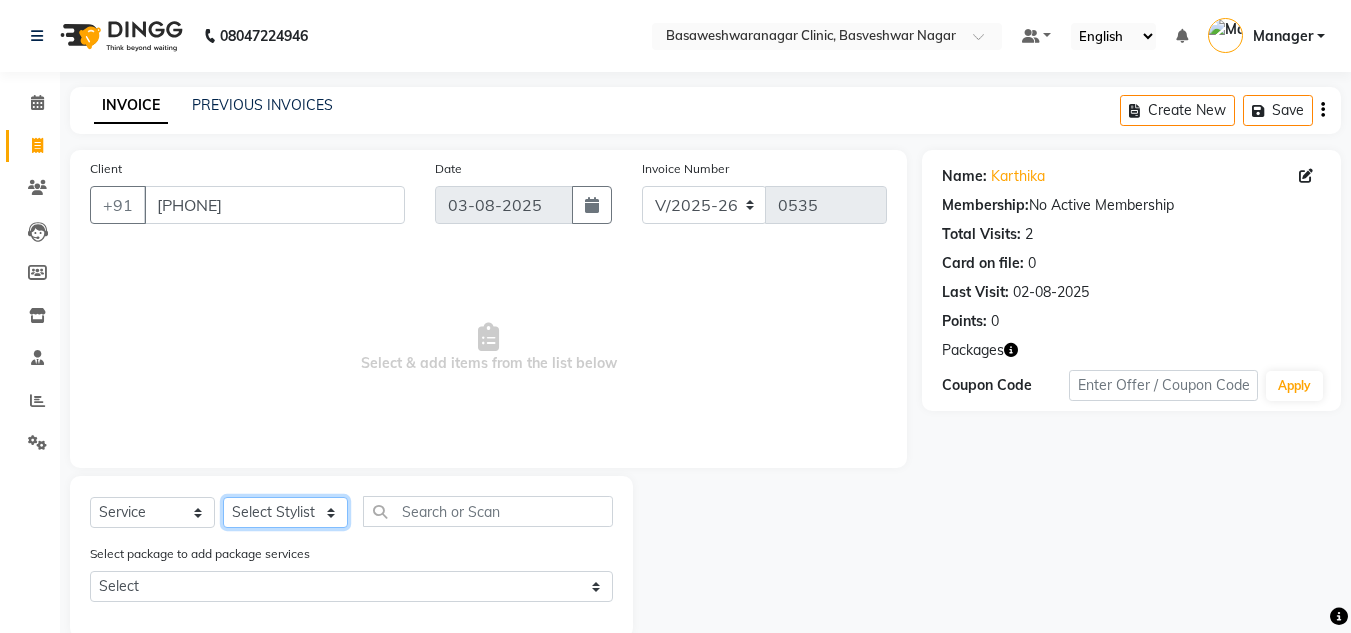 select on "82890" 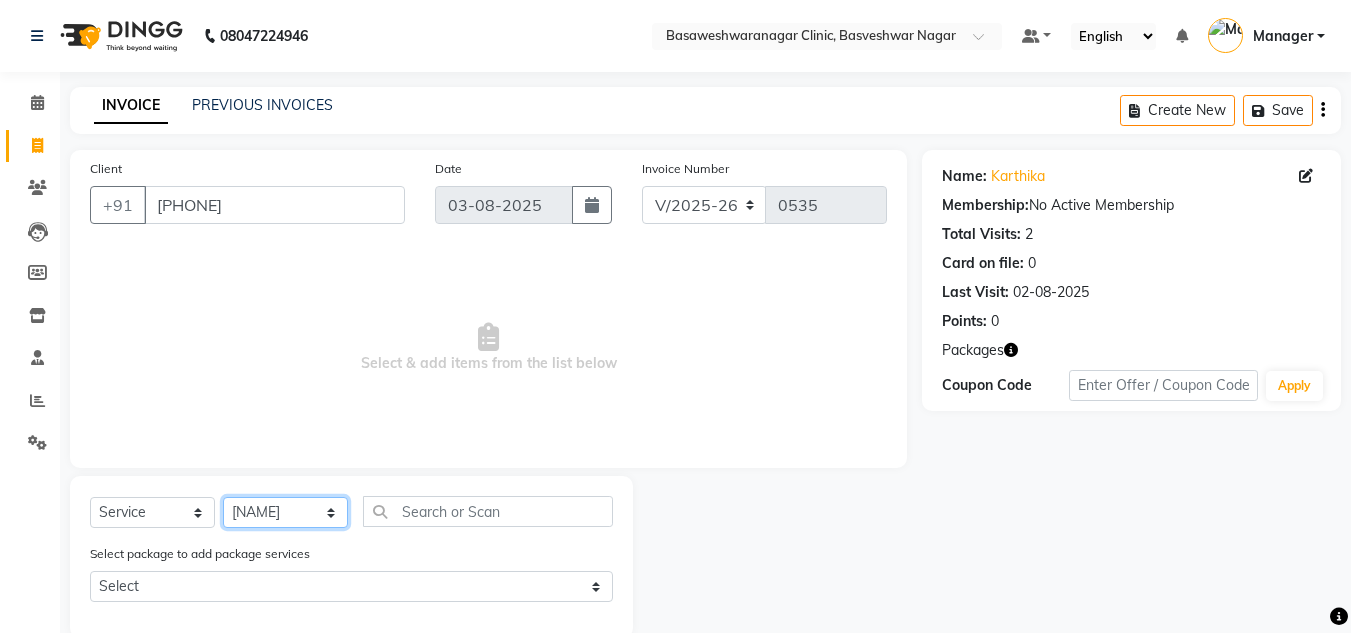 click on "Select Stylist Dr.[NAME] DR [NAME] [NAME] Manager [NAME] [NAME] [NAME] [NAME] [NAME] [NAME] [NAME]" 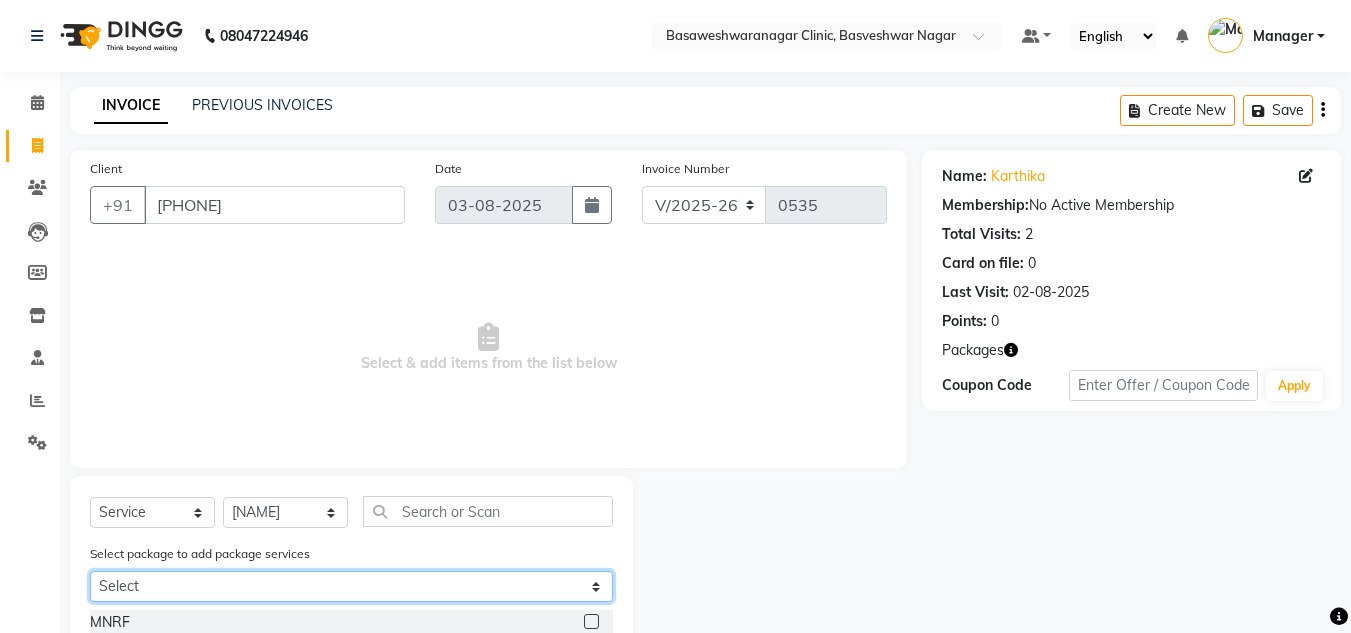 click on "Select [NAME] peels" 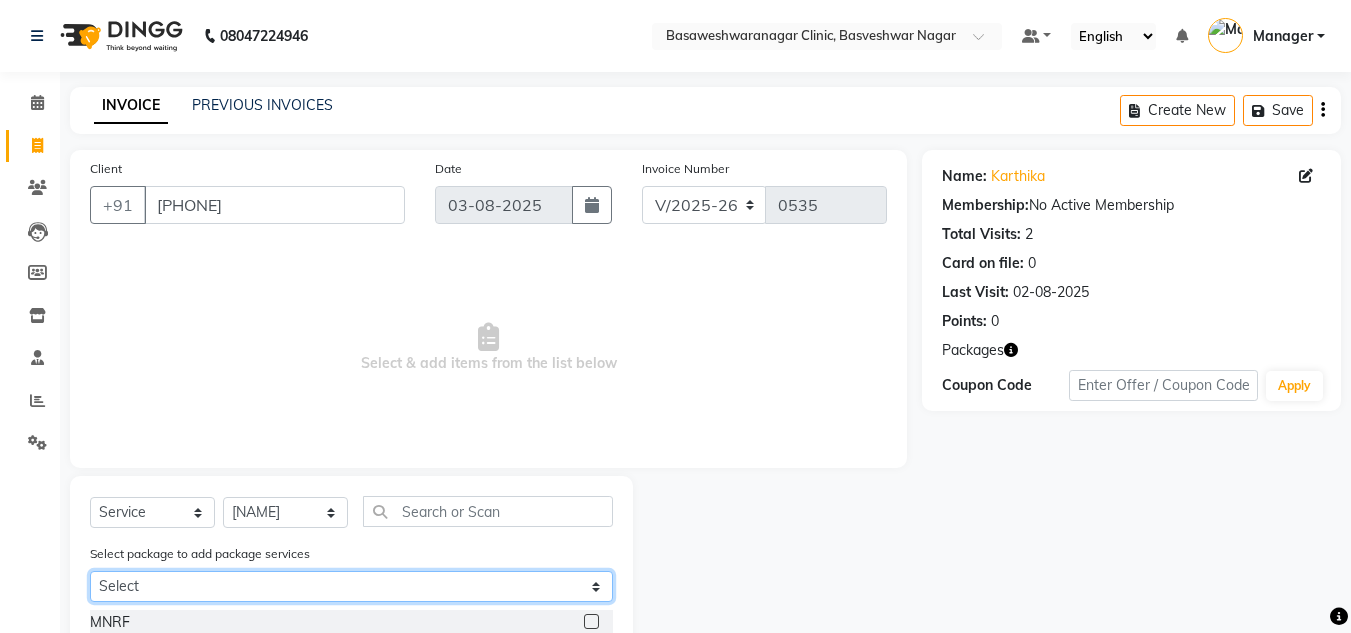 select on "1: Object" 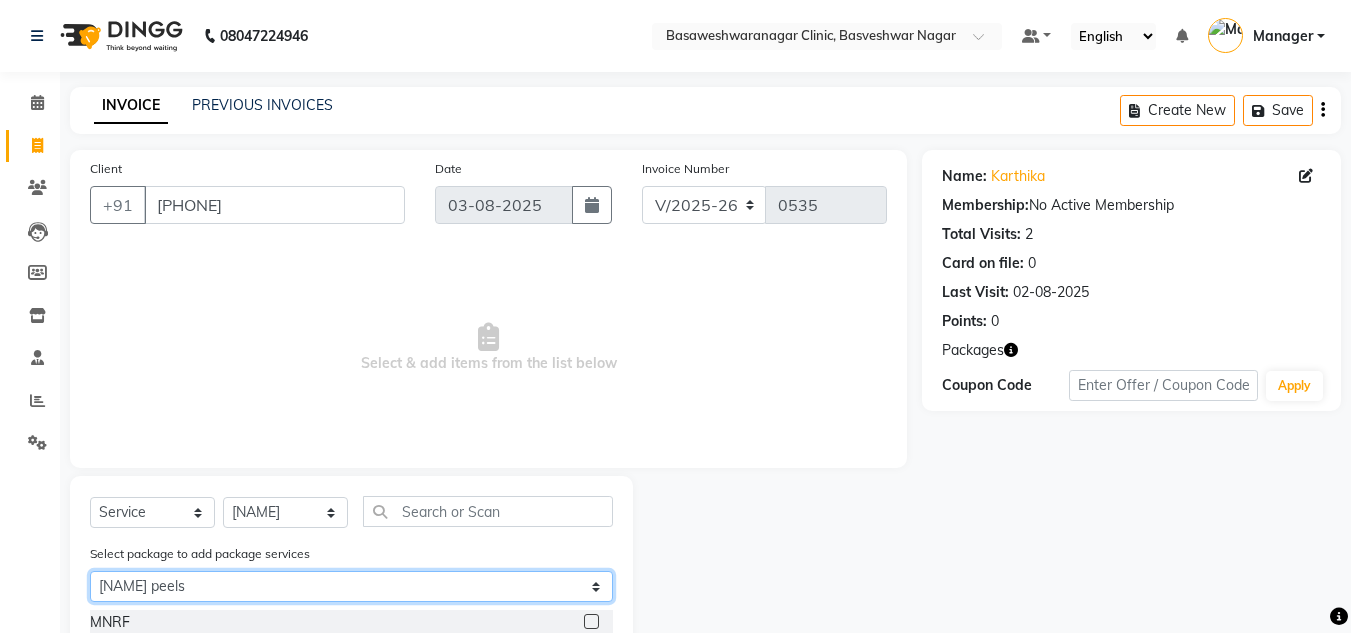 click on "Select [NAME] peels" 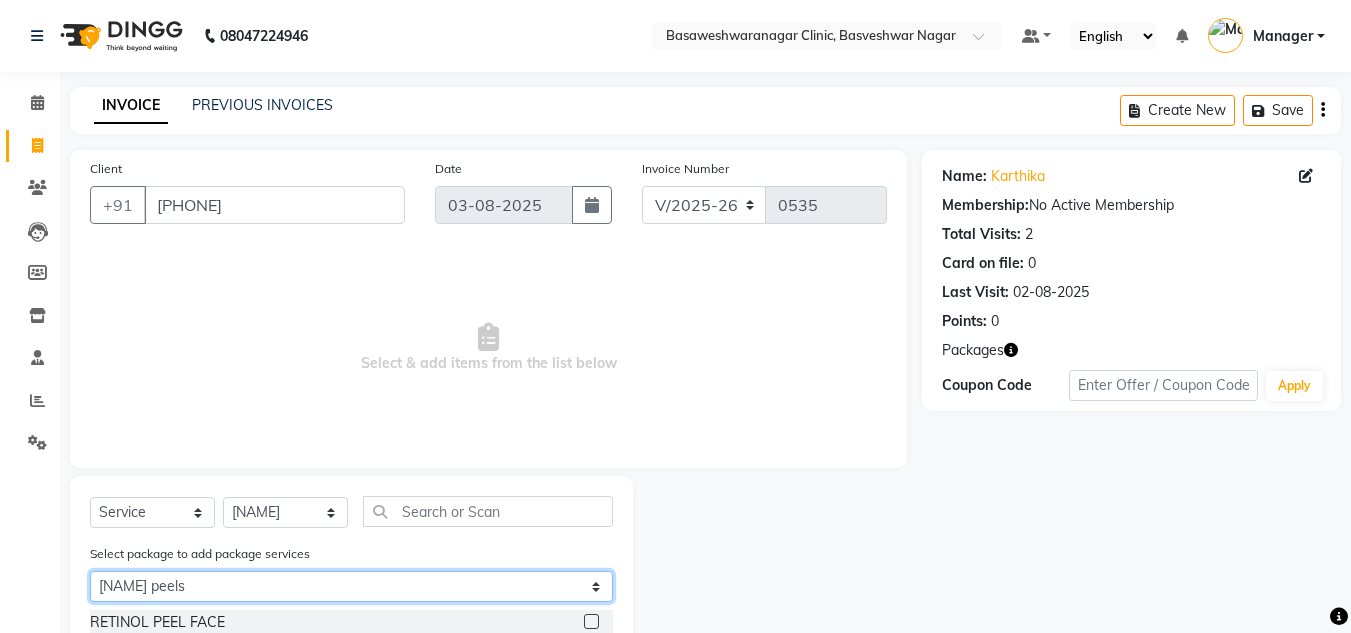 scroll, scrollTop: 122, scrollLeft: 0, axis: vertical 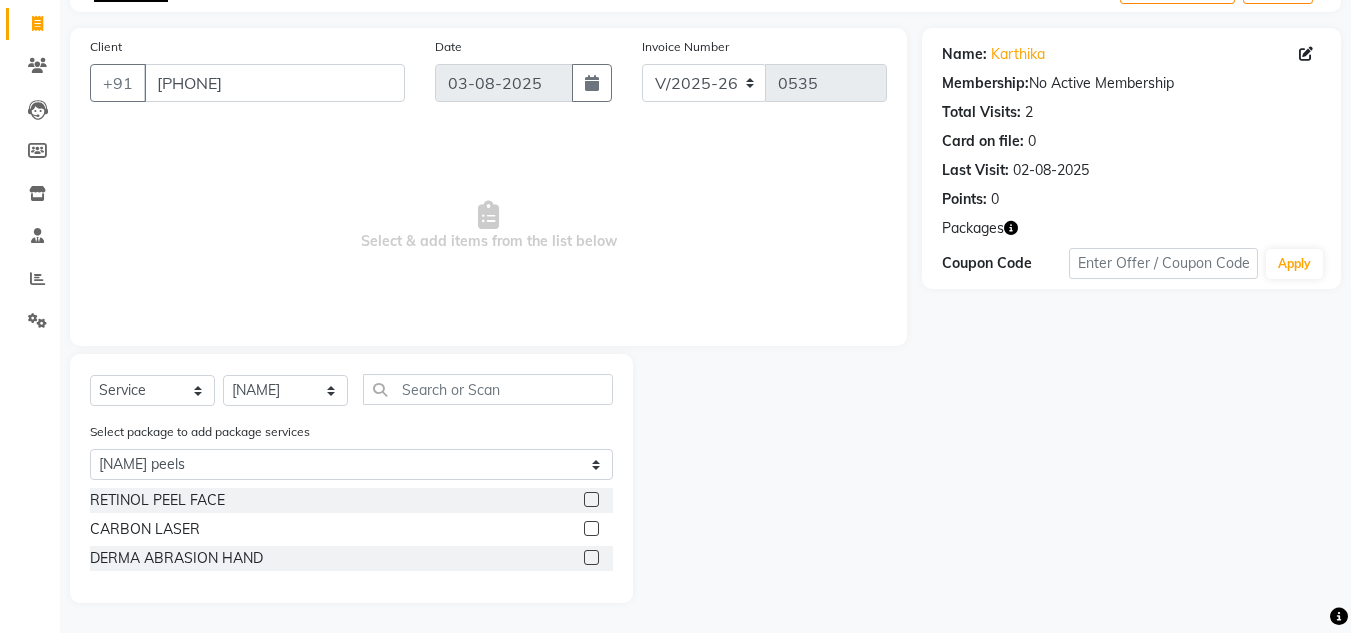 click 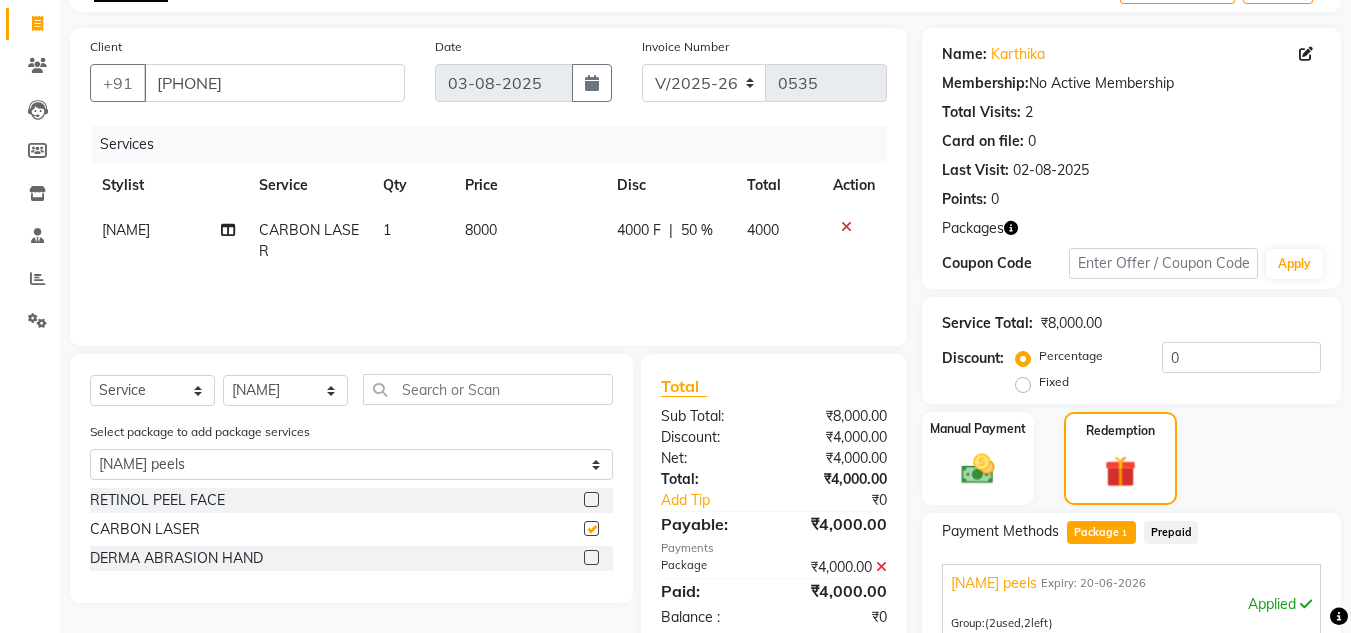checkbox on "false" 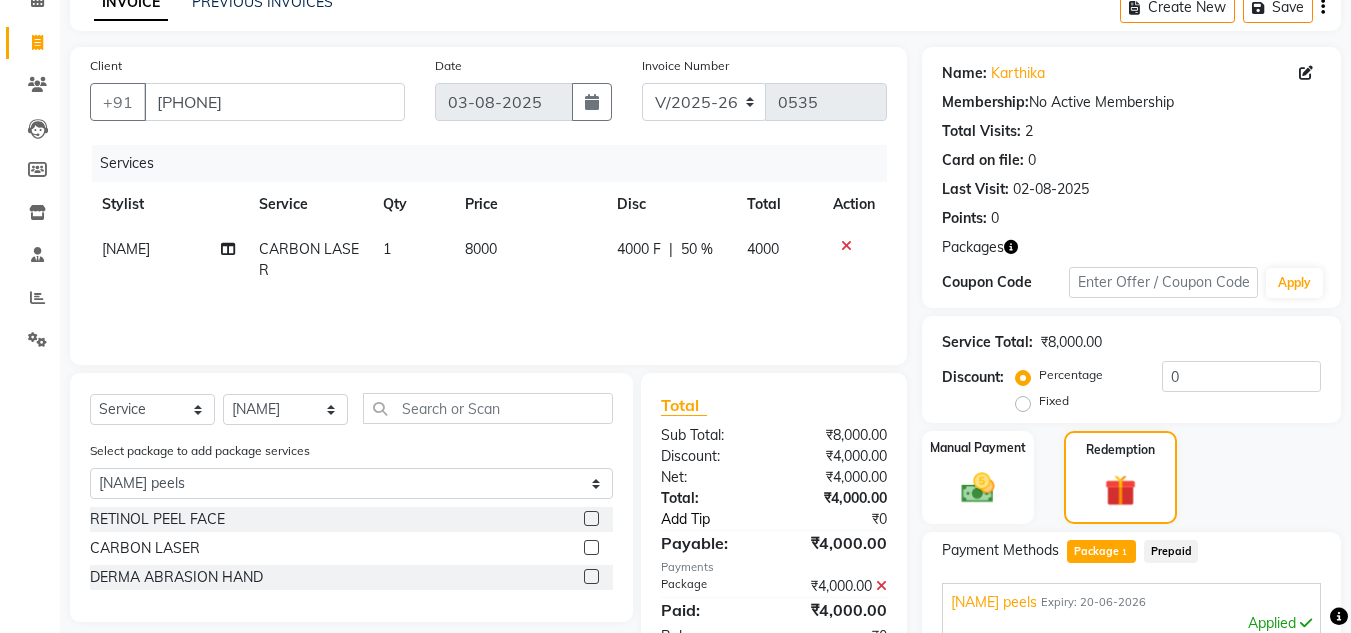 scroll, scrollTop: 0, scrollLeft: 0, axis: both 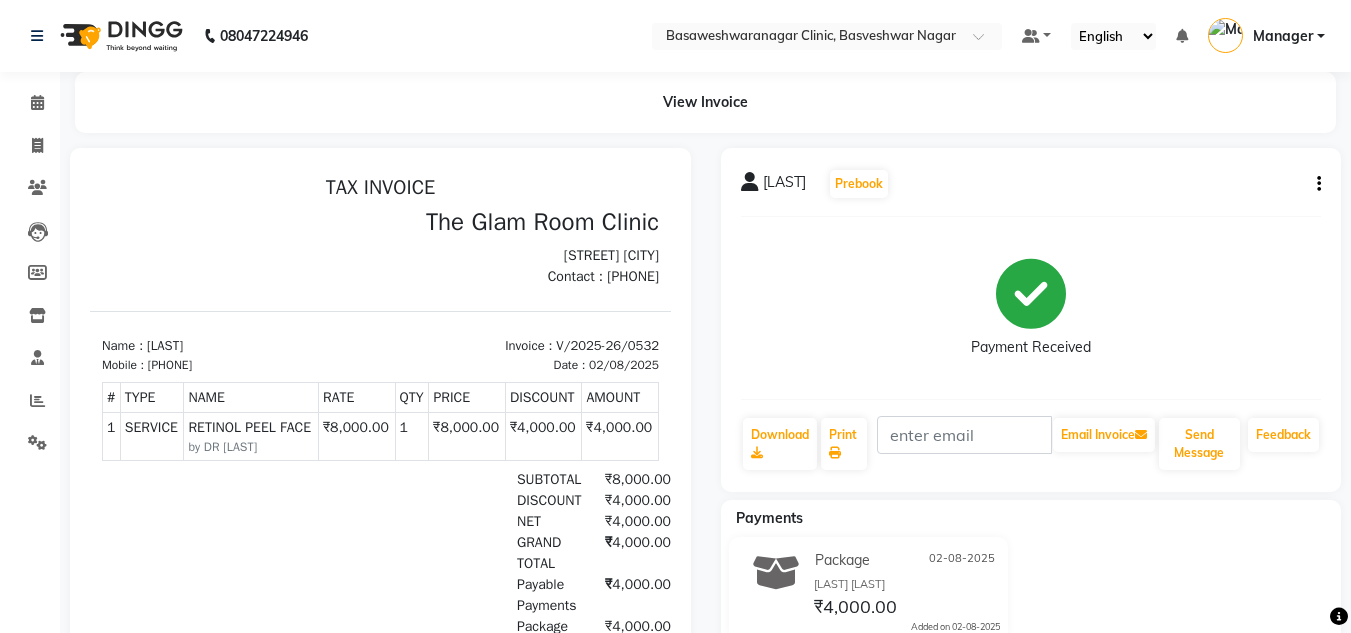 click 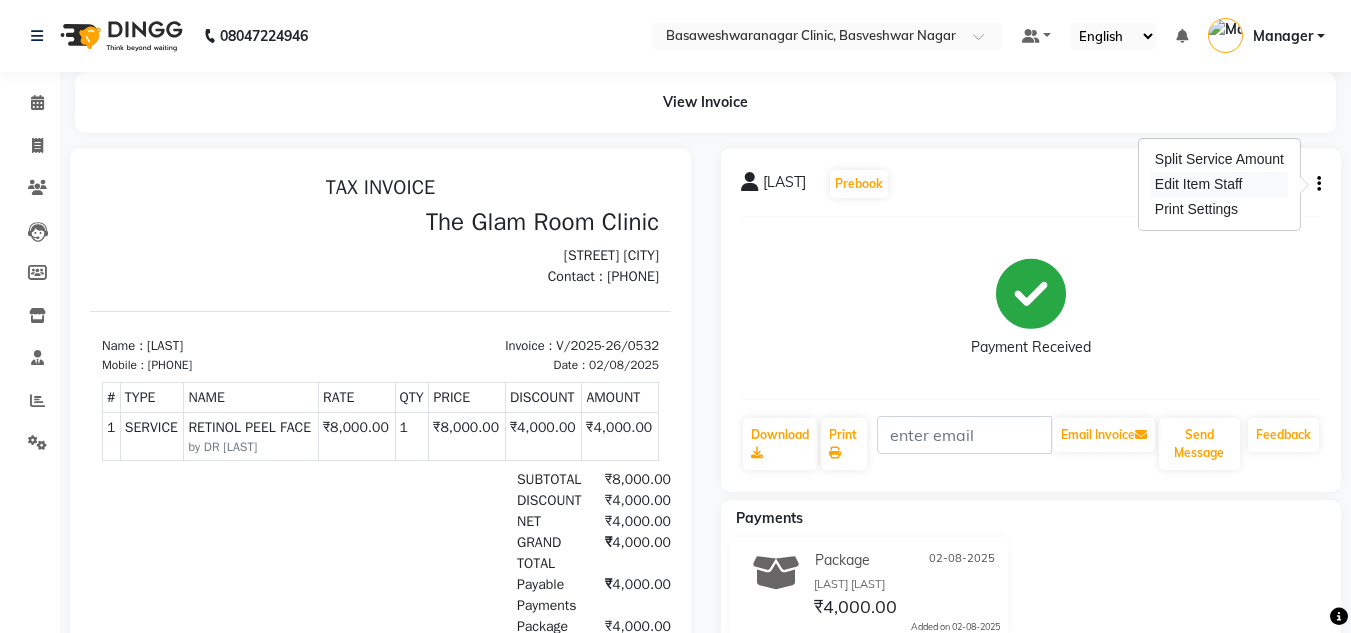 click on "Edit Item Staff" at bounding box center [1219, 184] 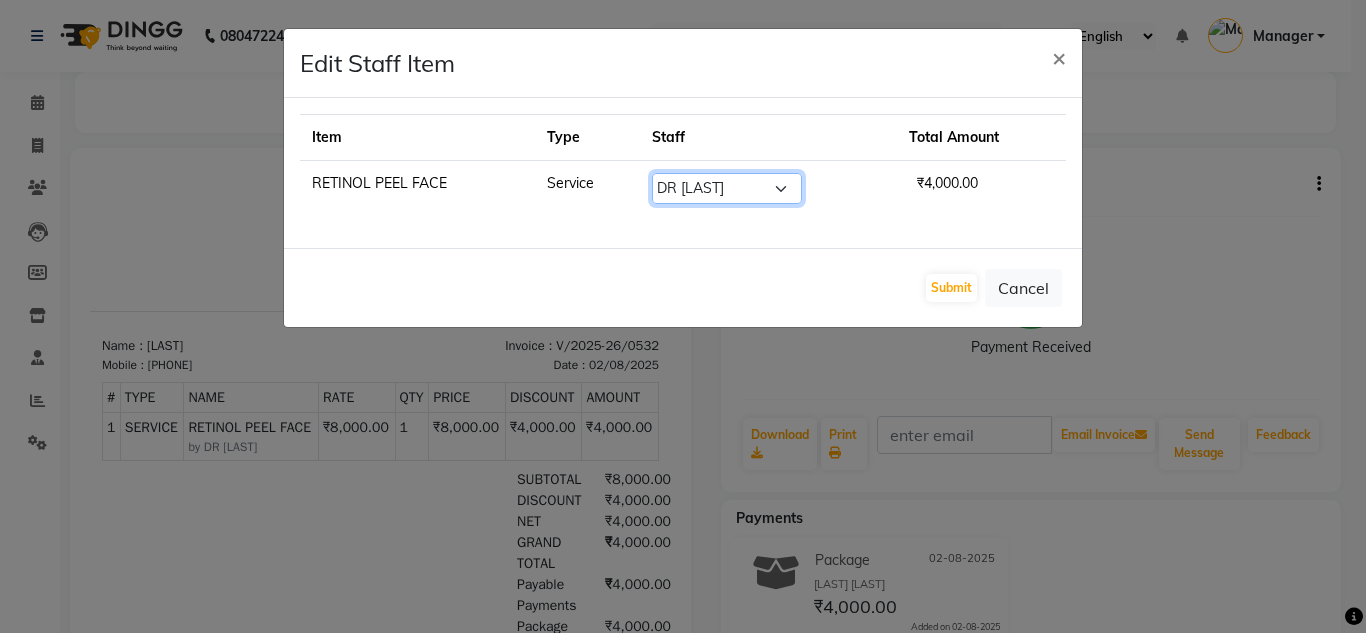 click on "Select  Dr.Jabin   DR MEHJABIN   JAYSHREE   Manager   NAVYA   RAJEESHA   SANSKRUTHI   shangnimwom   SMRITHI   SUNITHA   URUMI" 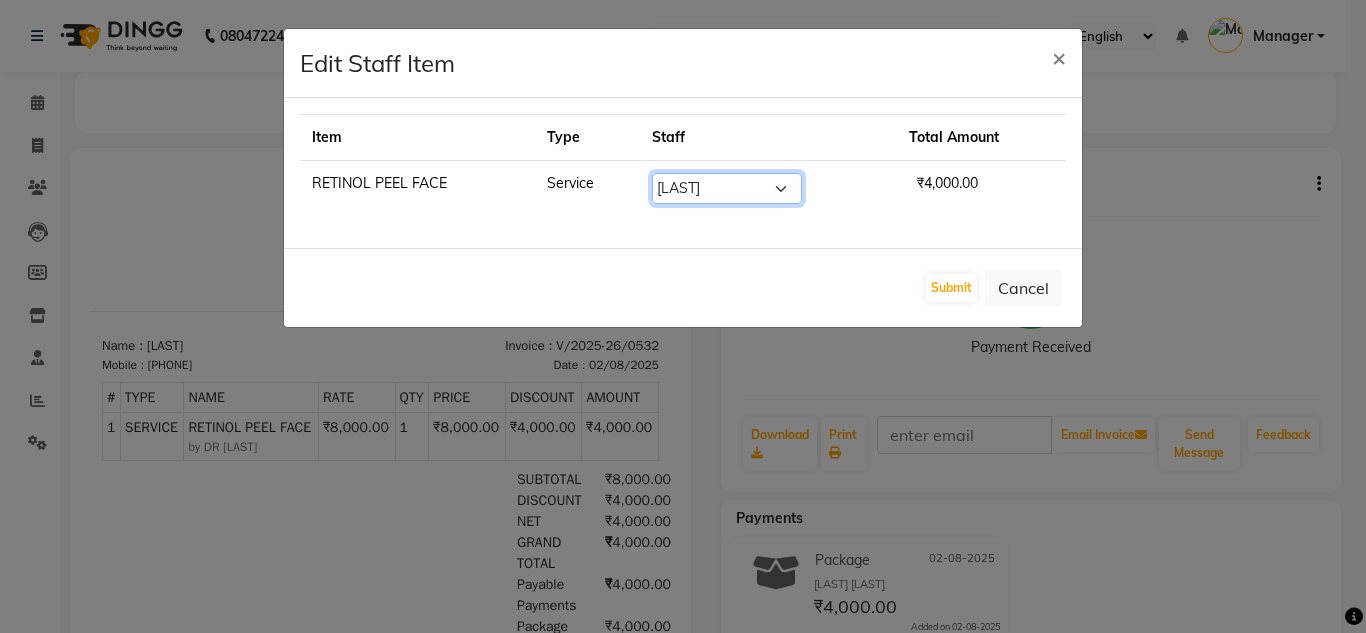 click on "Select  Dr.Jabin   DR MEHJABIN   JAYSHREE   Manager   NAVYA   RAJEESHA   SANSKRUTHI   shangnimwom   SMRITHI   SUNITHA   URUMI" 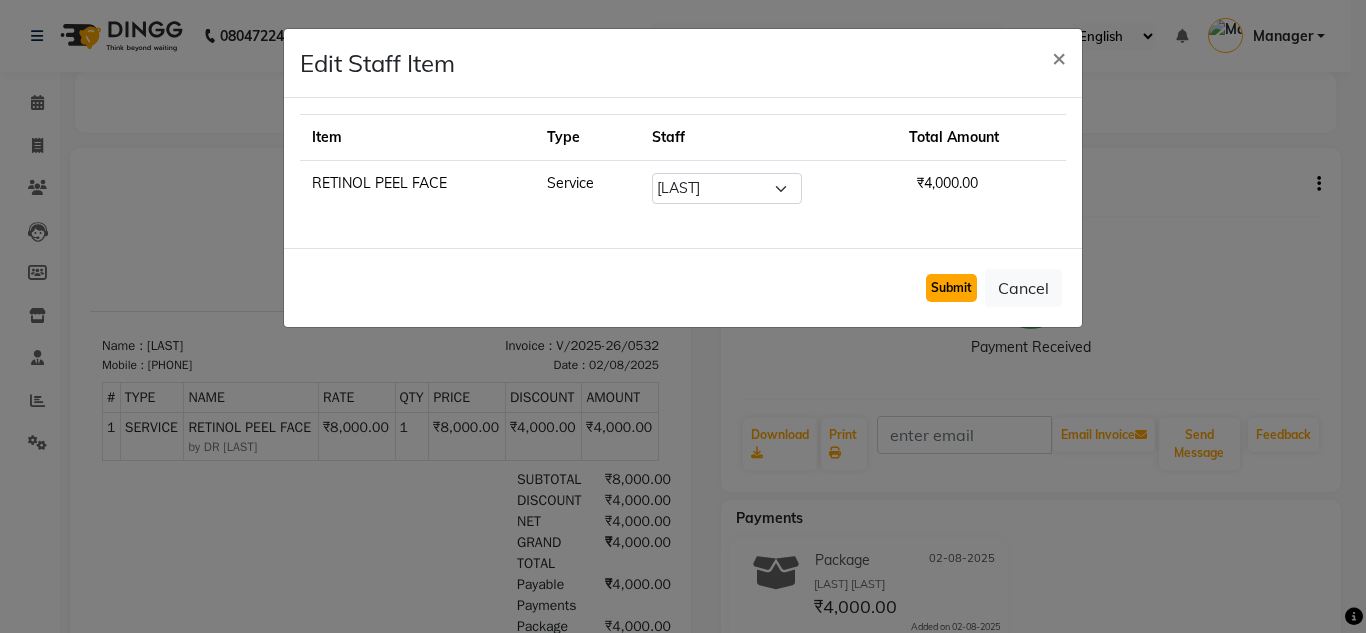 click on "Submit" 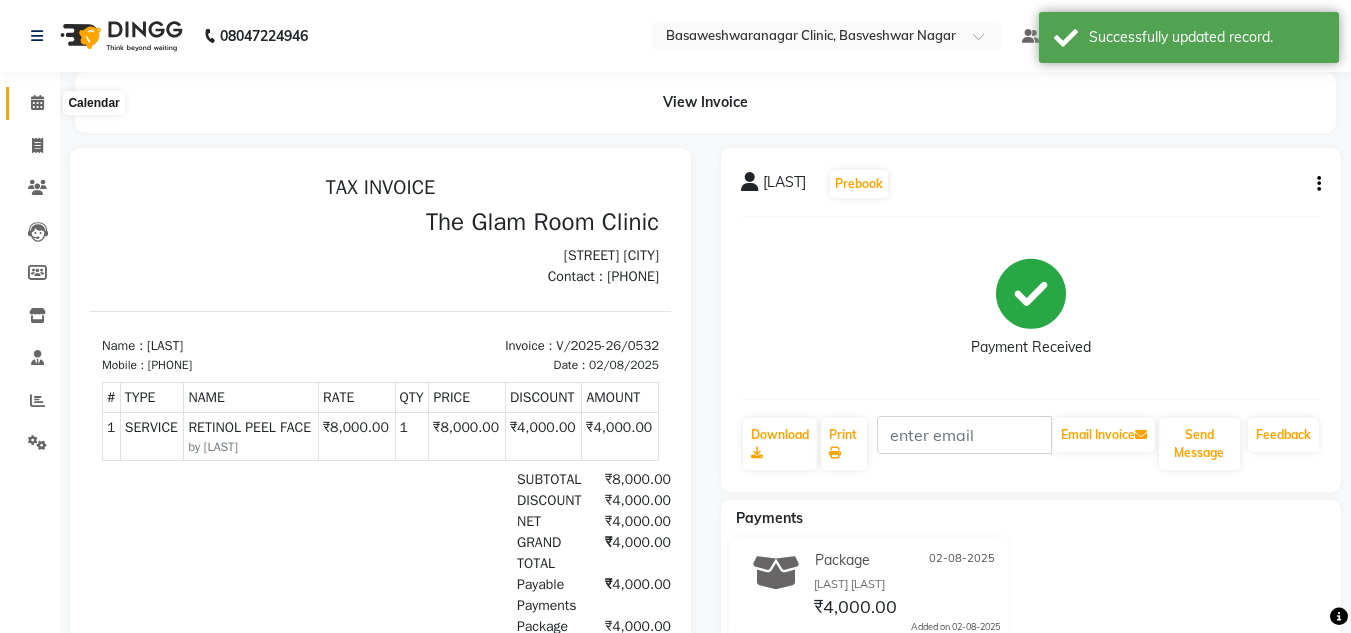 click 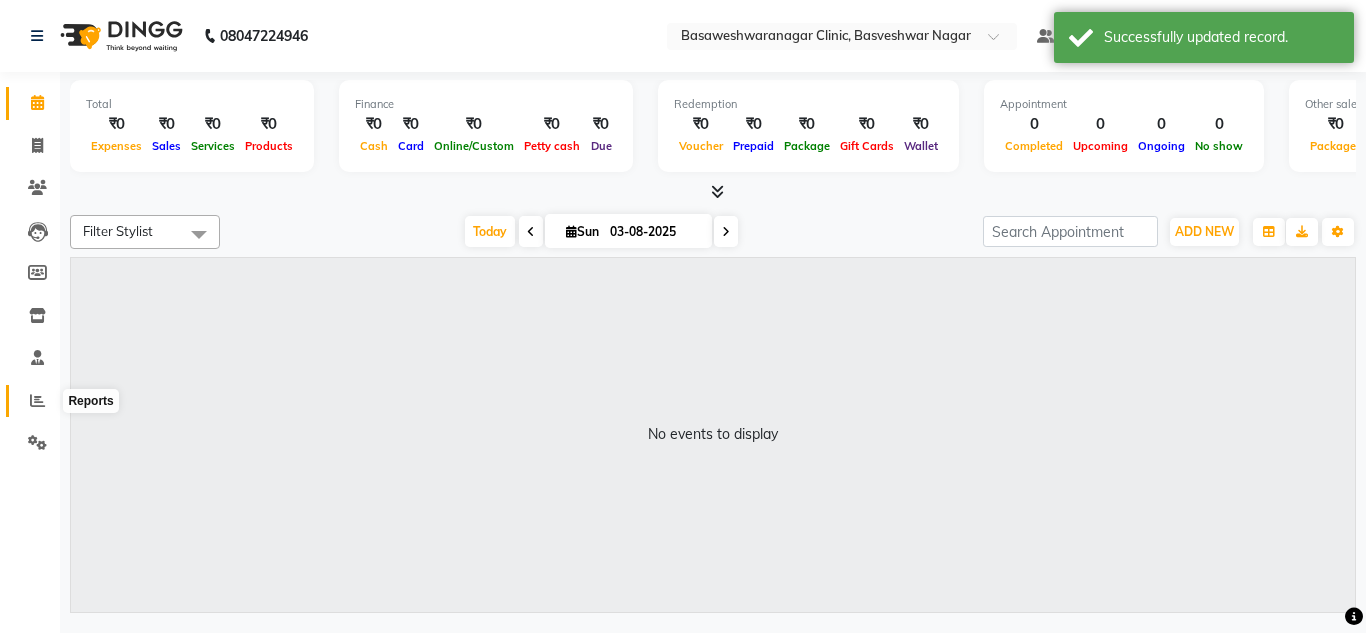 click 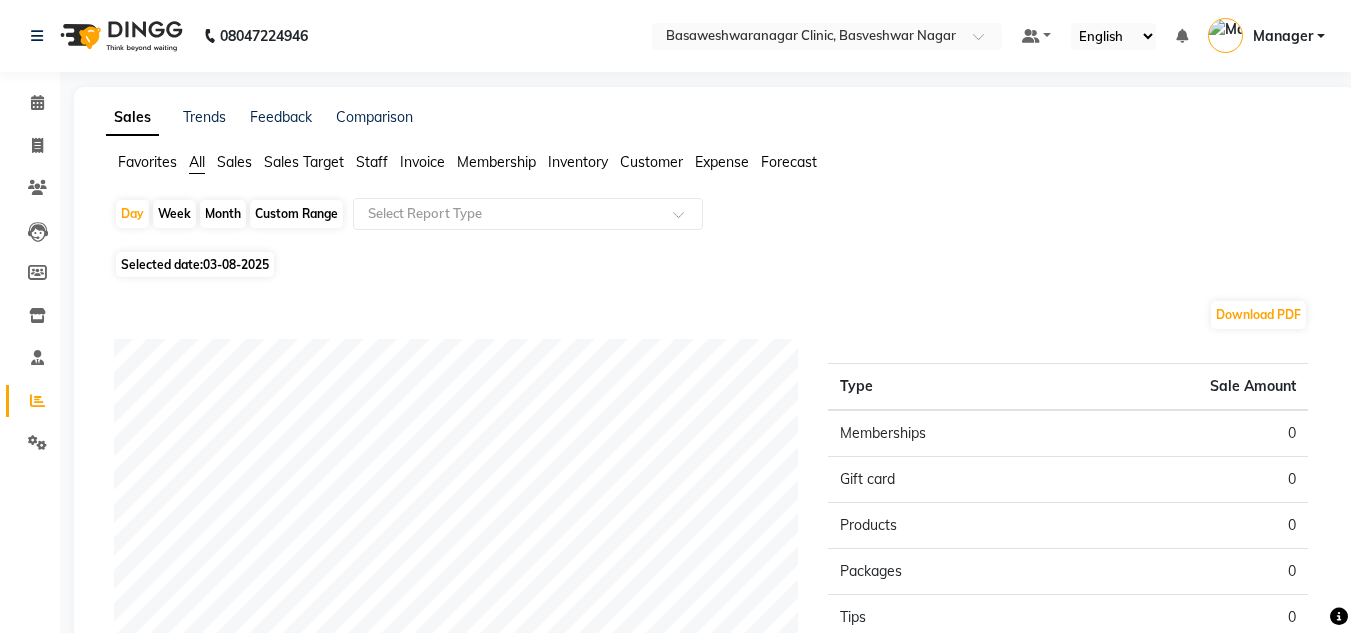 click on "Custom Range" 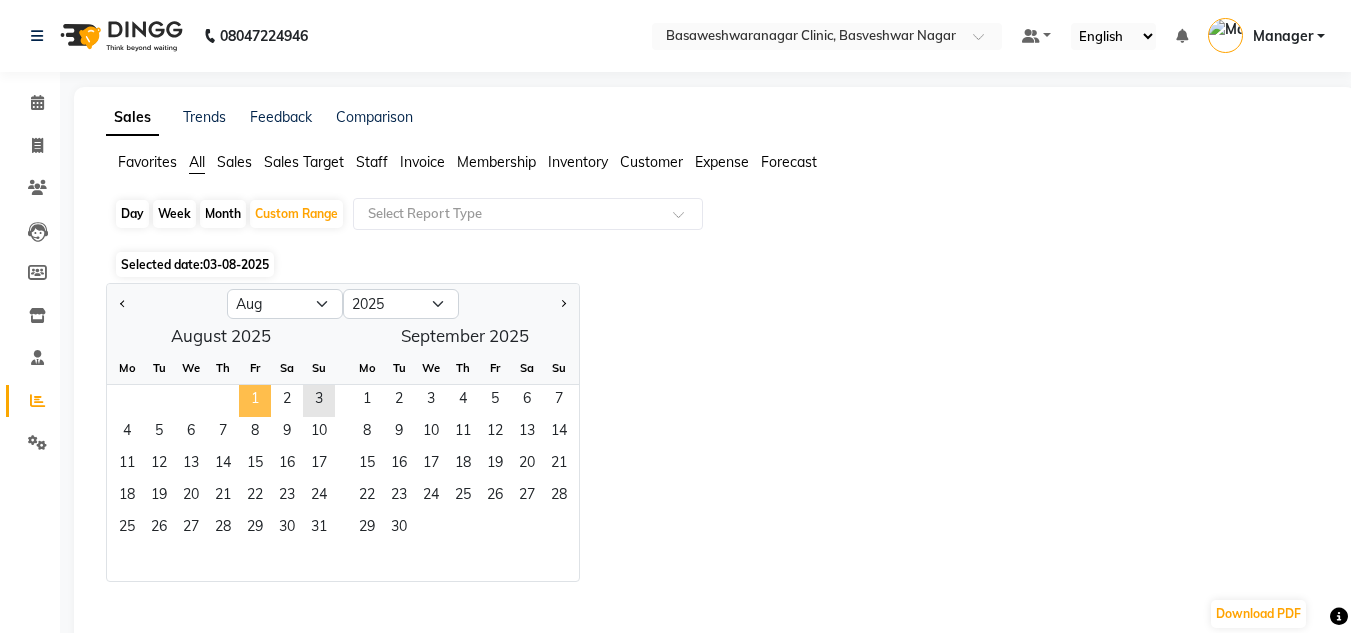 click on "1" 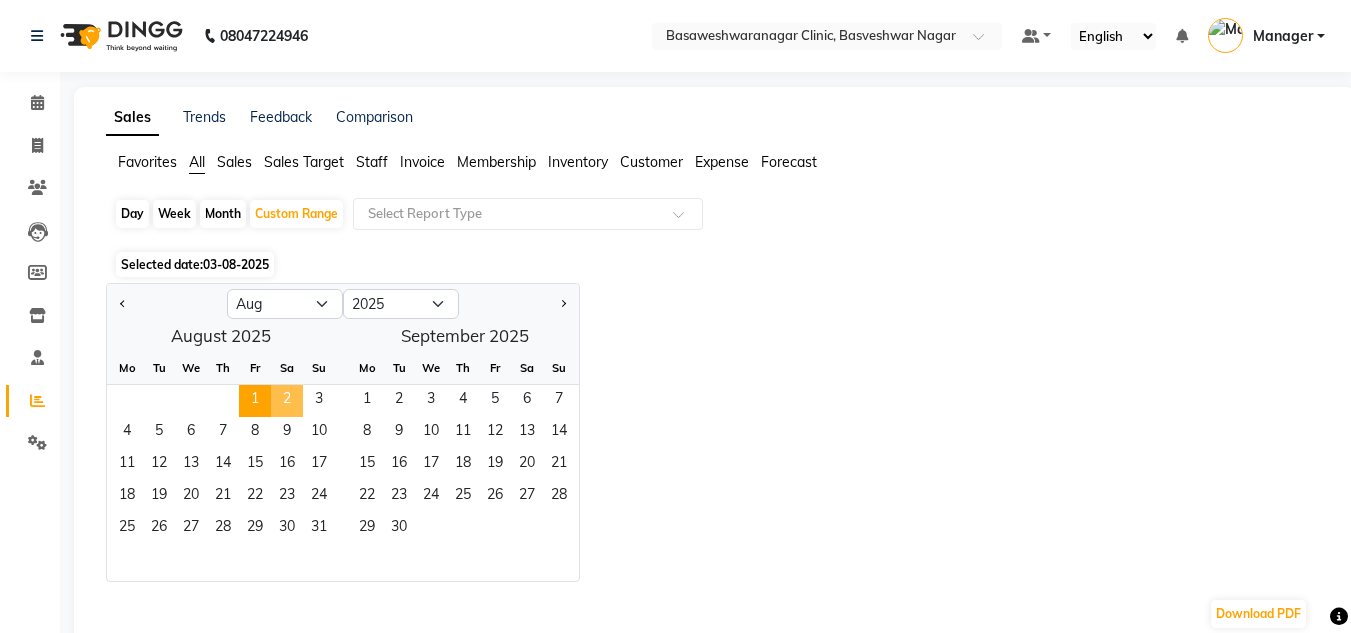 click on "2" 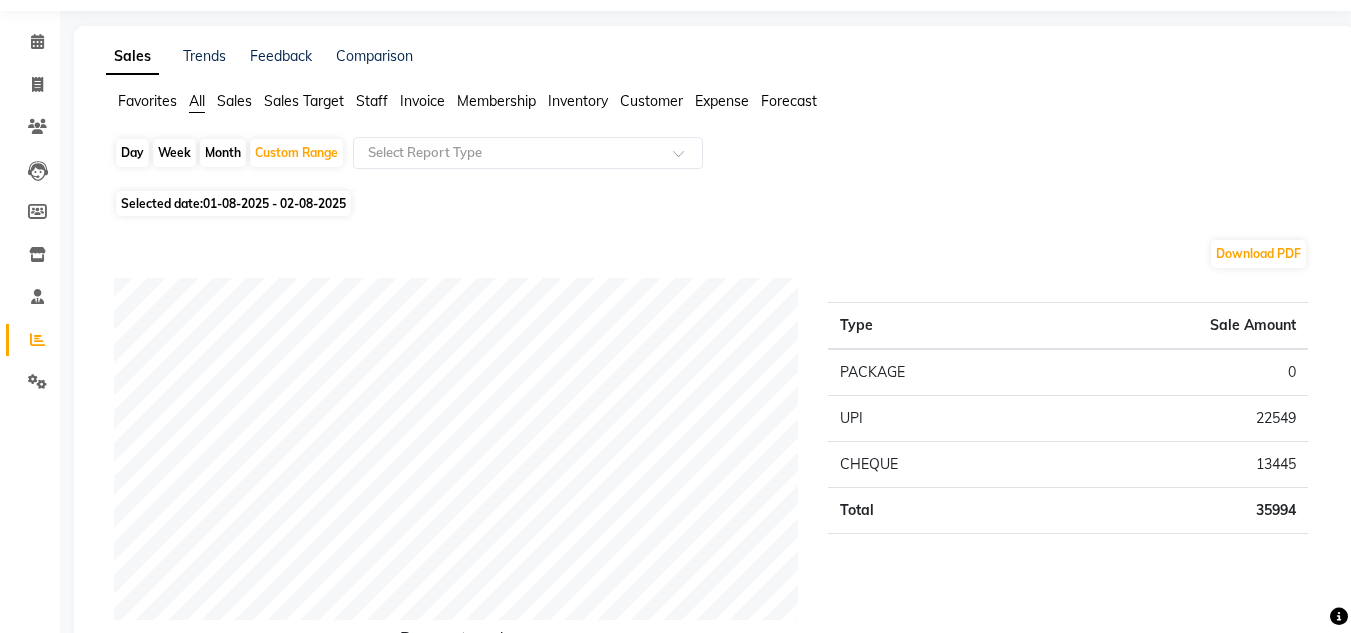 scroll, scrollTop: 63, scrollLeft: 0, axis: vertical 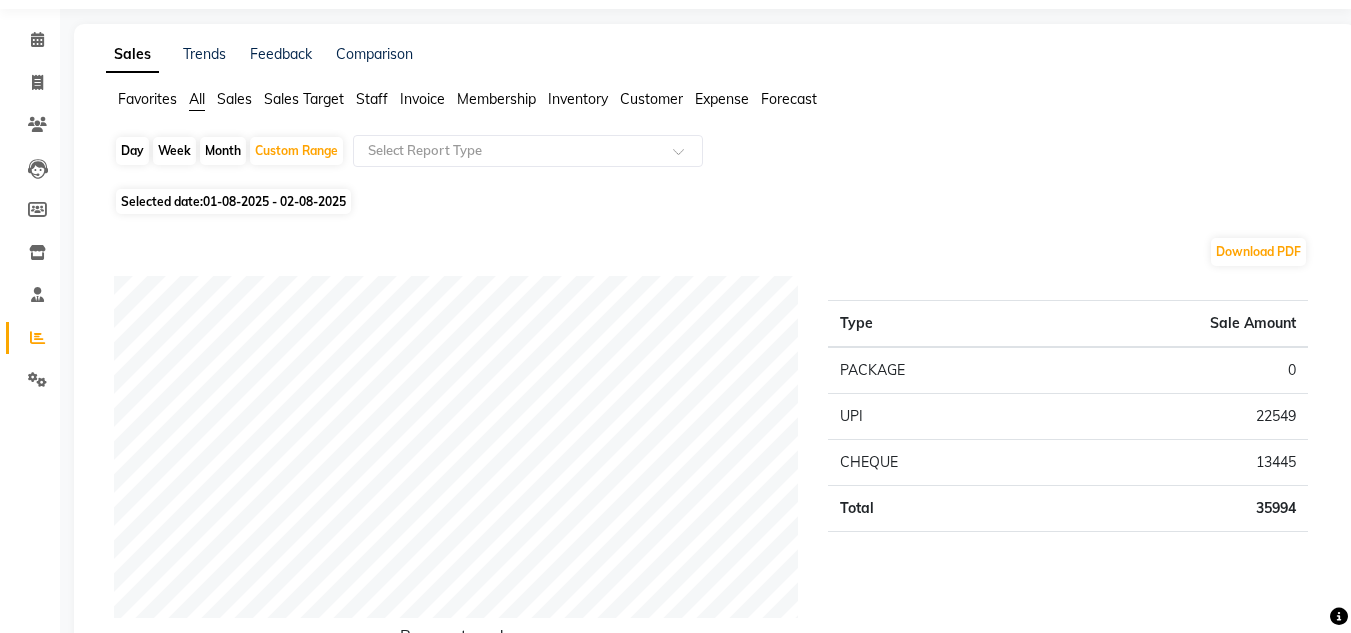 click on "Staff" 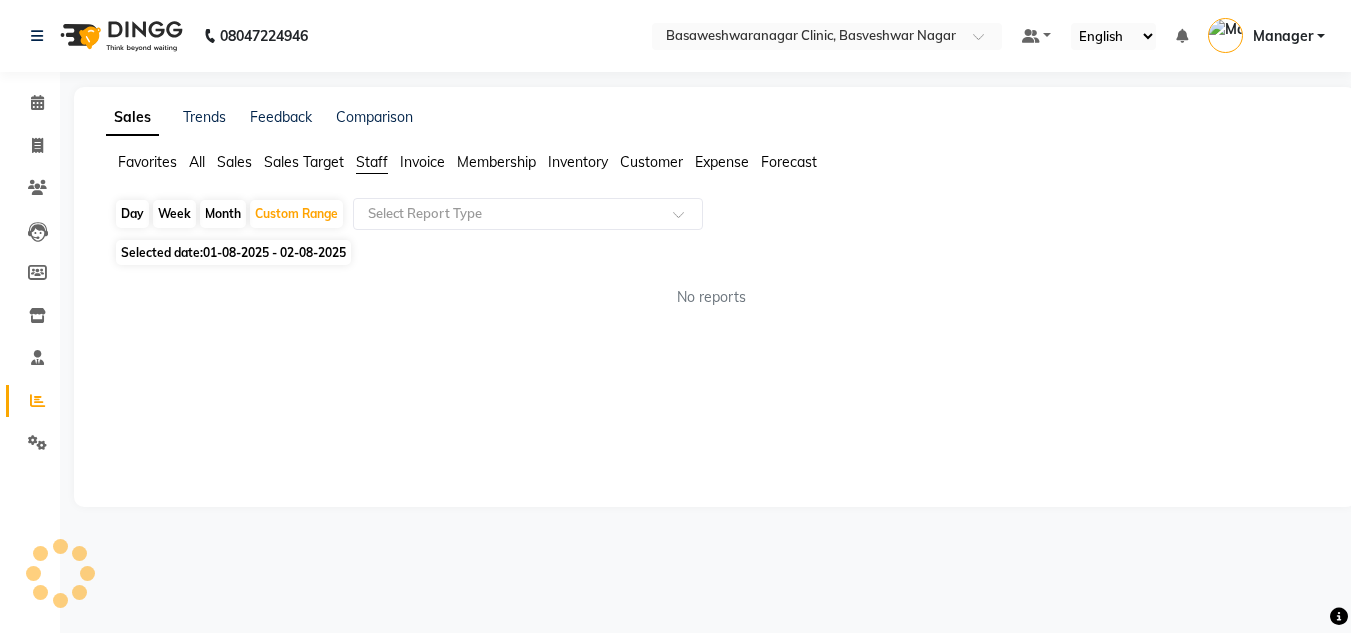 scroll, scrollTop: 0, scrollLeft: 0, axis: both 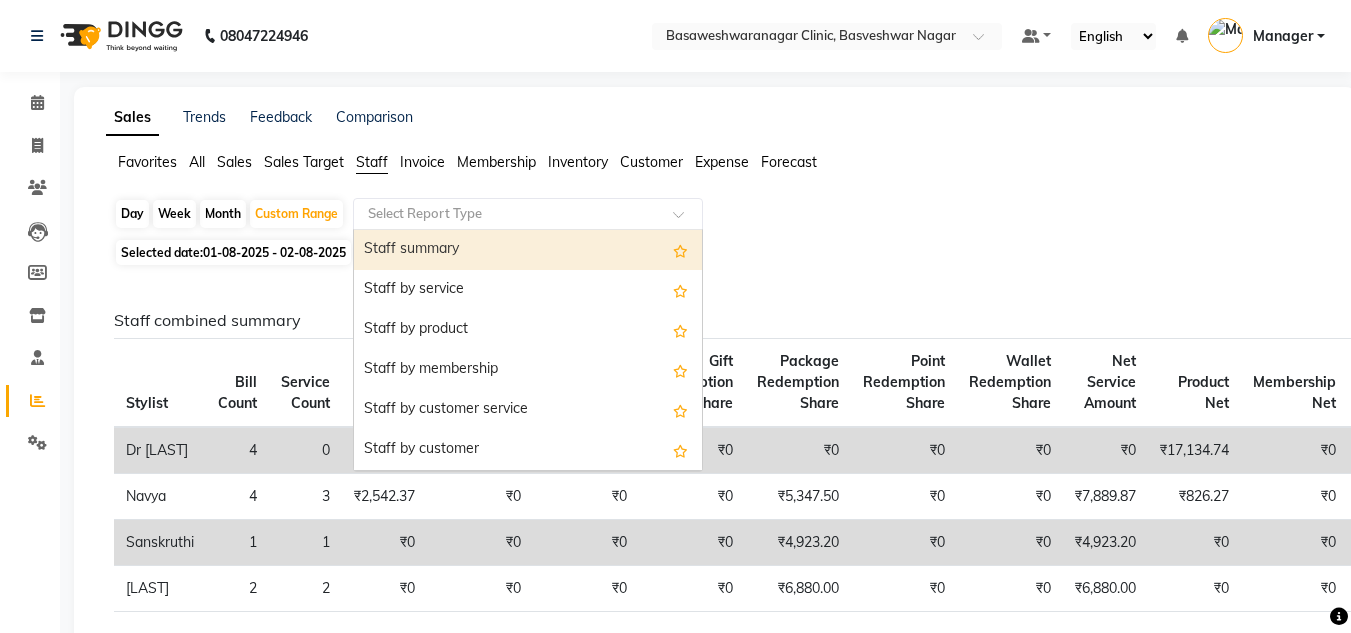 drag, startPoint x: 423, startPoint y: 207, endPoint x: 426, endPoint y: 250, distance: 43.104523 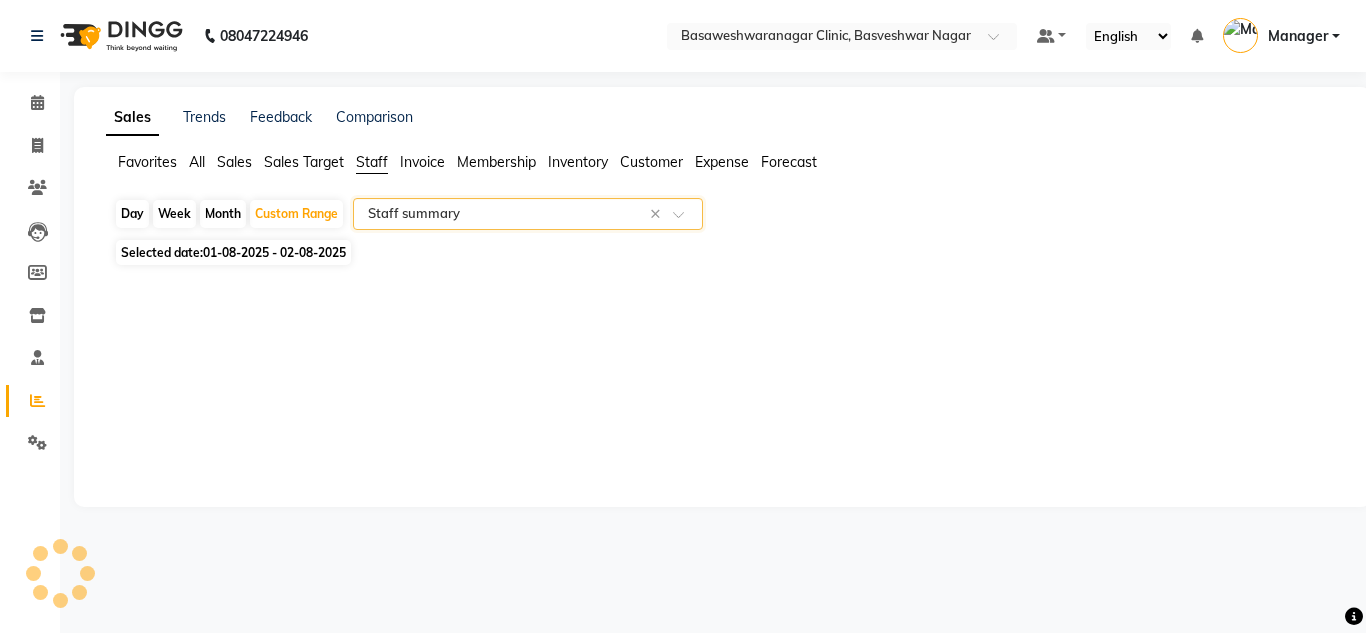 select on "full_report" 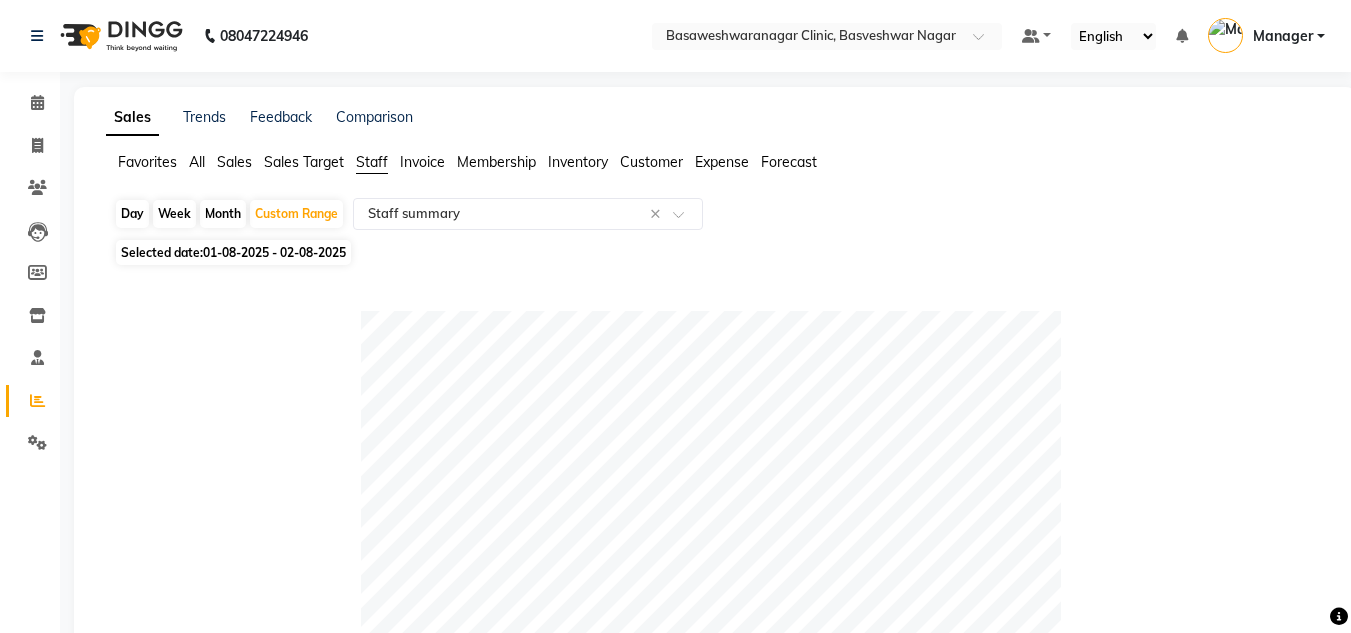 click on "01-08-2025 - 02-08-2025" 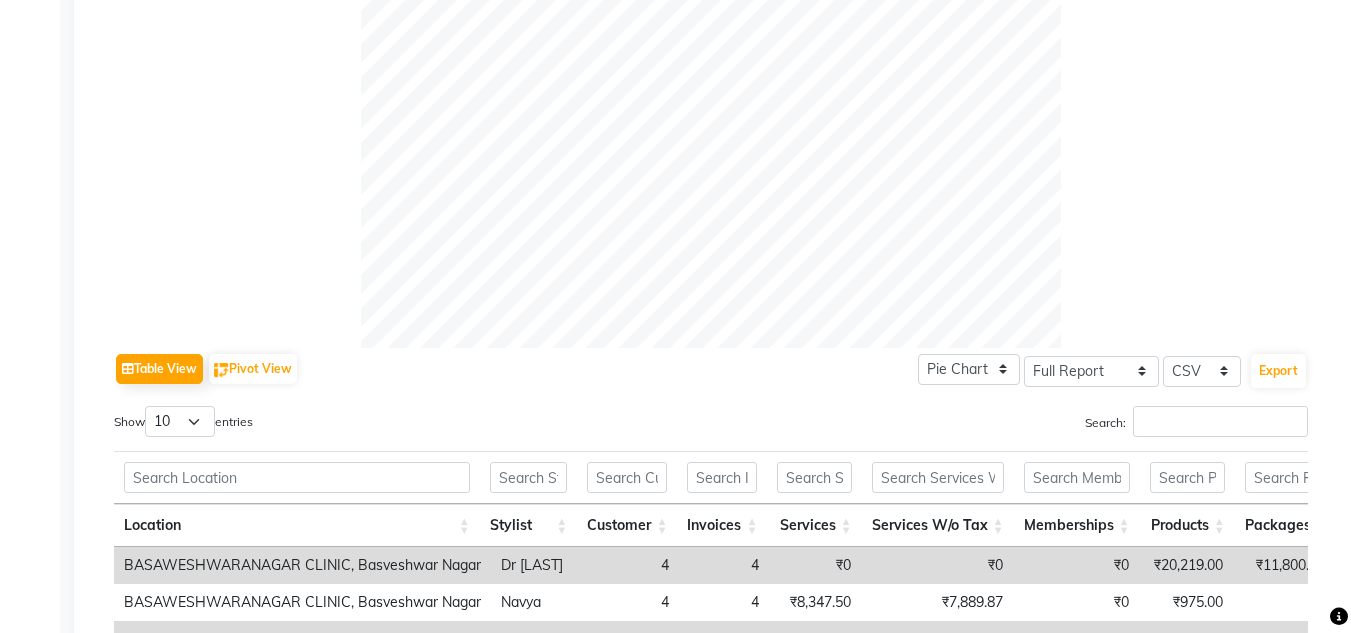 scroll, scrollTop: 1205, scrollLeft: 0, axis: vertical 